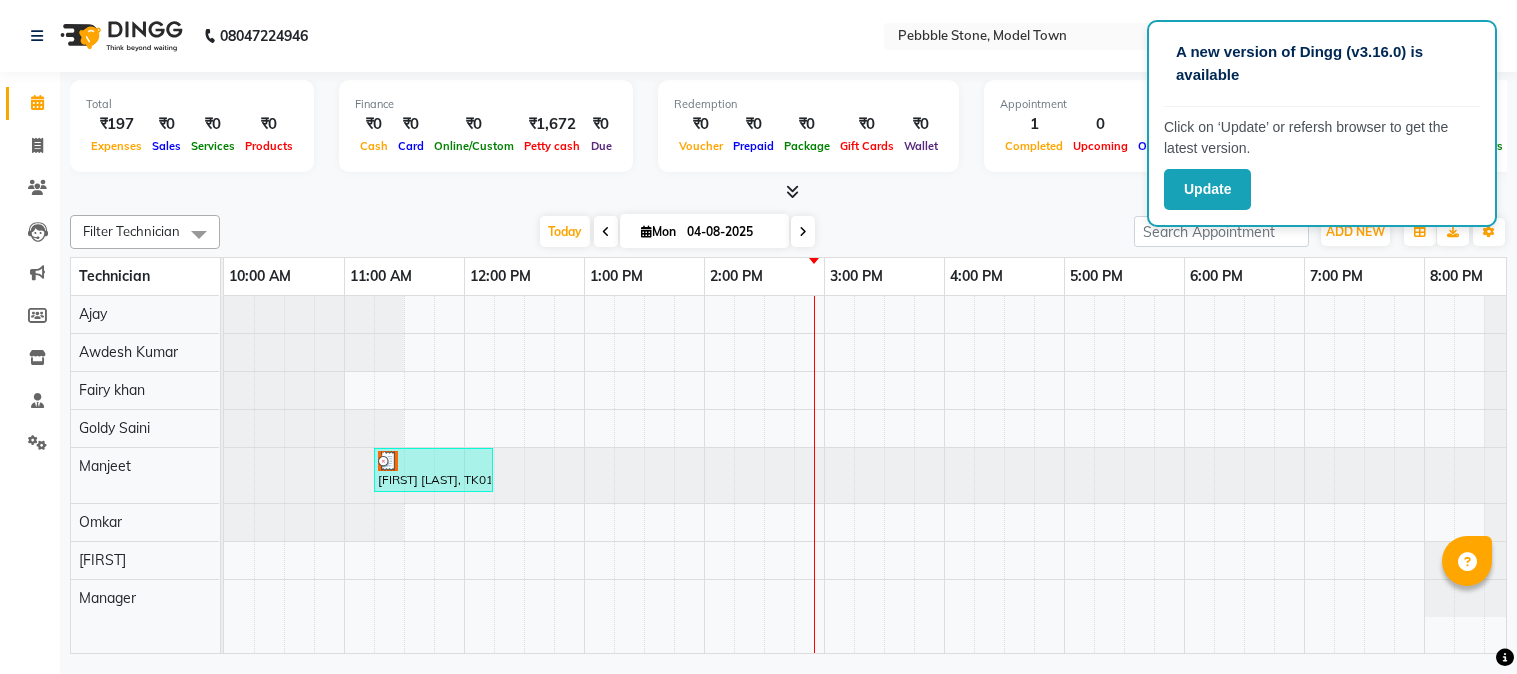scroll, scrollTop: 0, scrollLeft: 0, axis: both 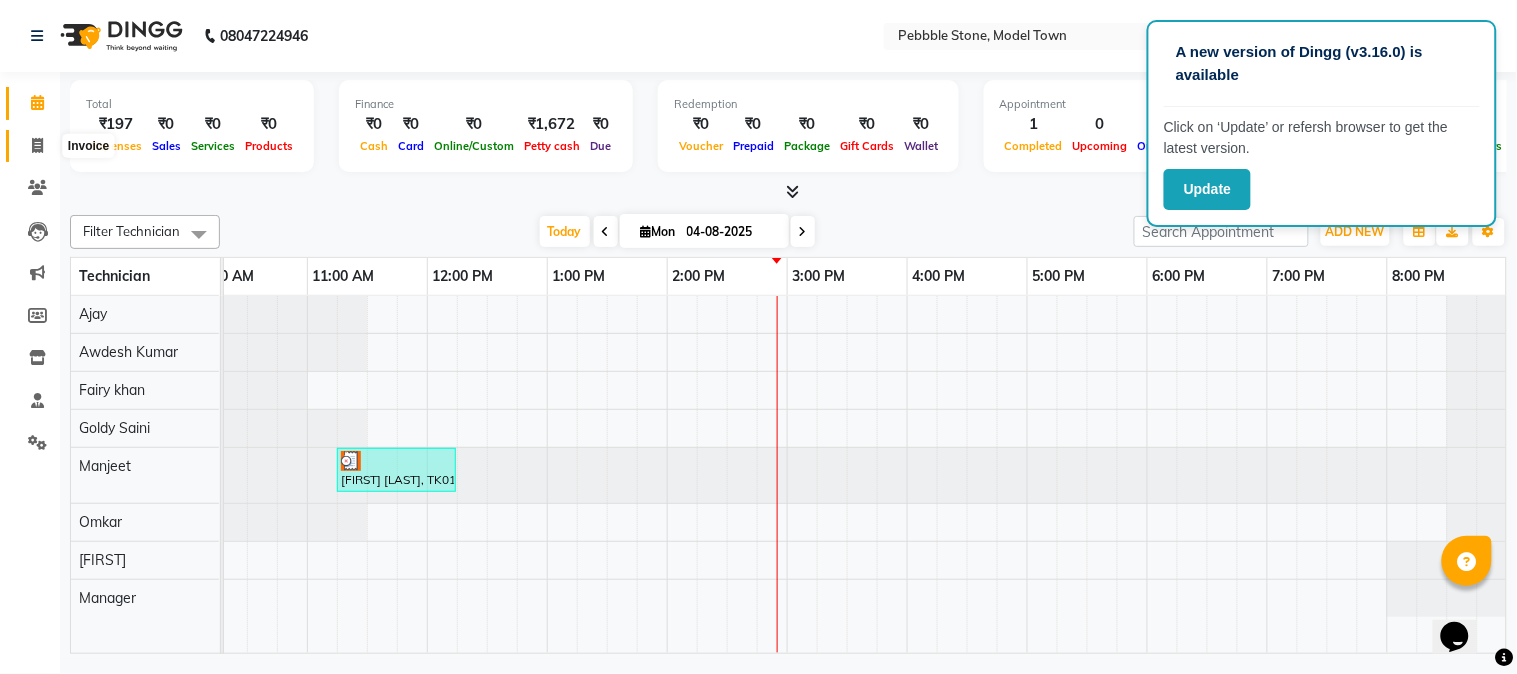 click 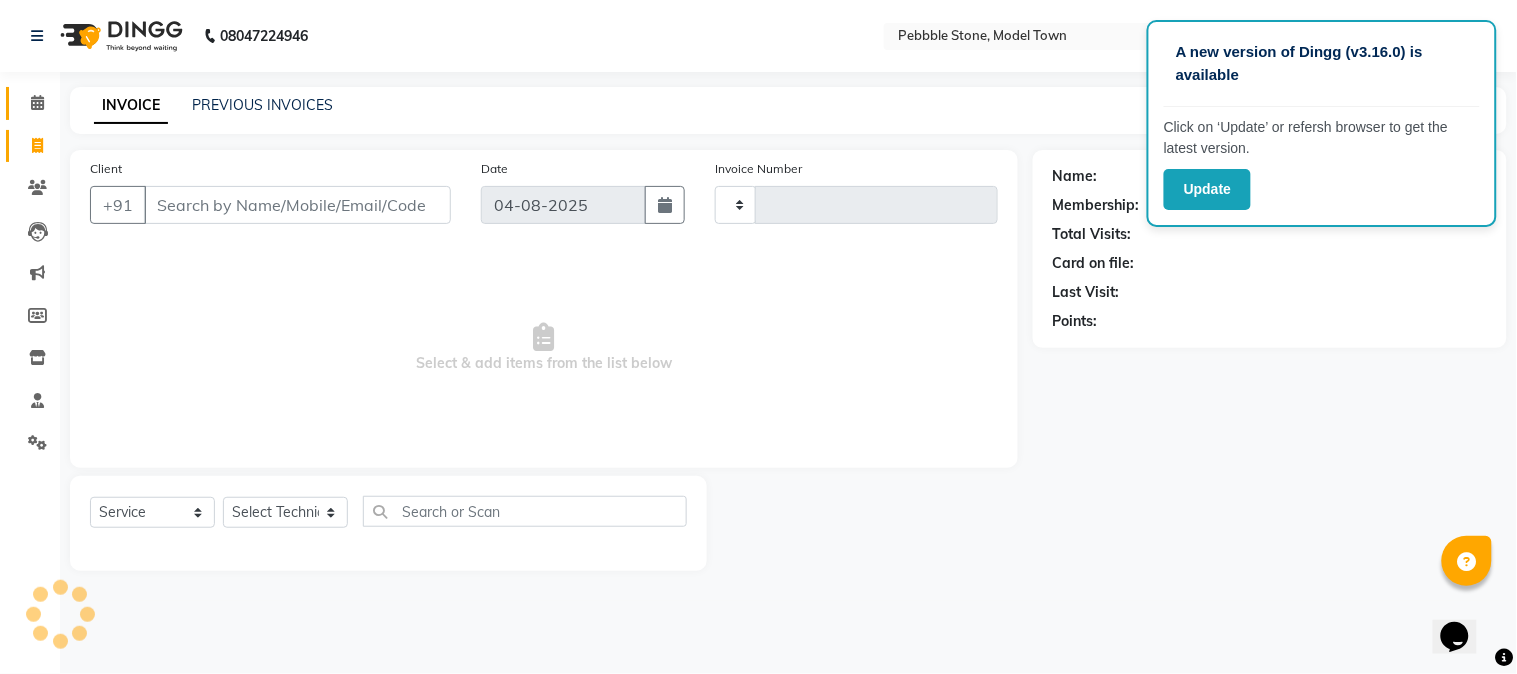 type on "0032" 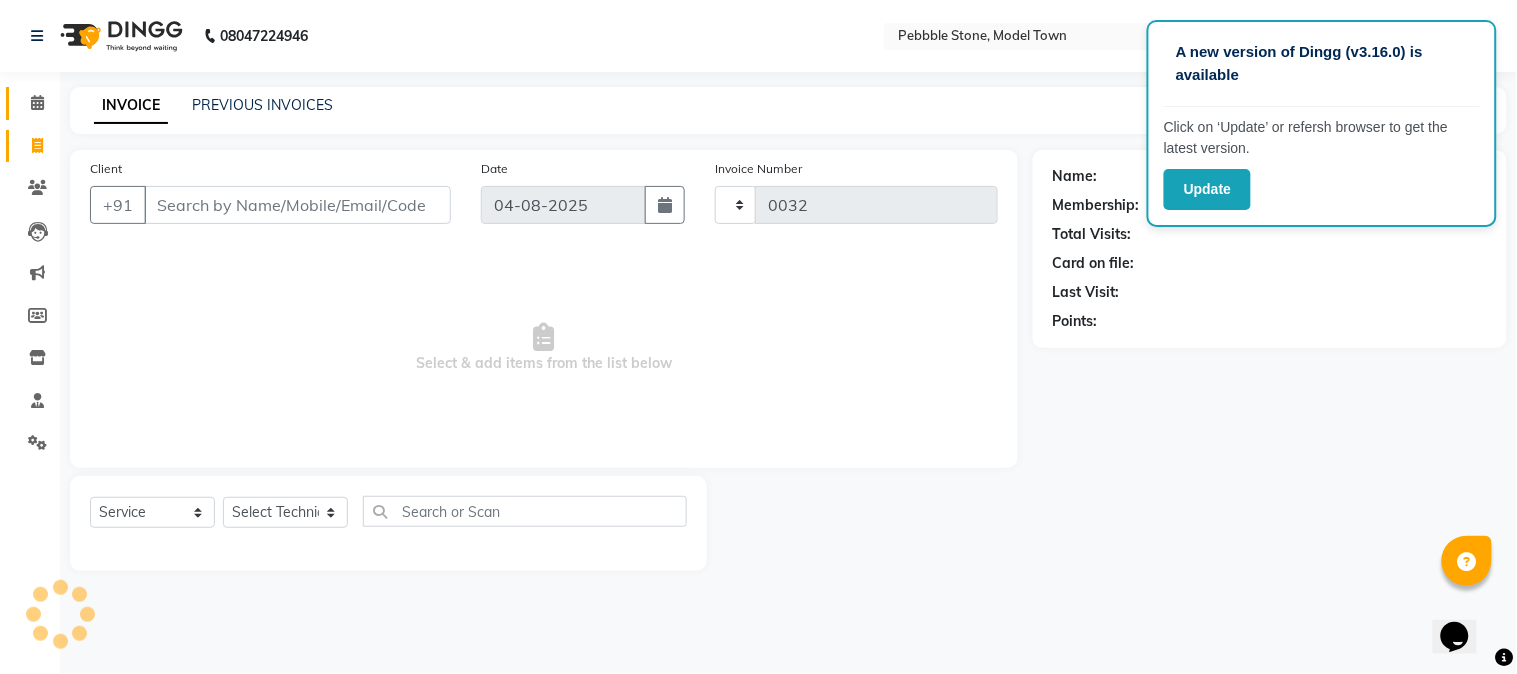 select on "8684" 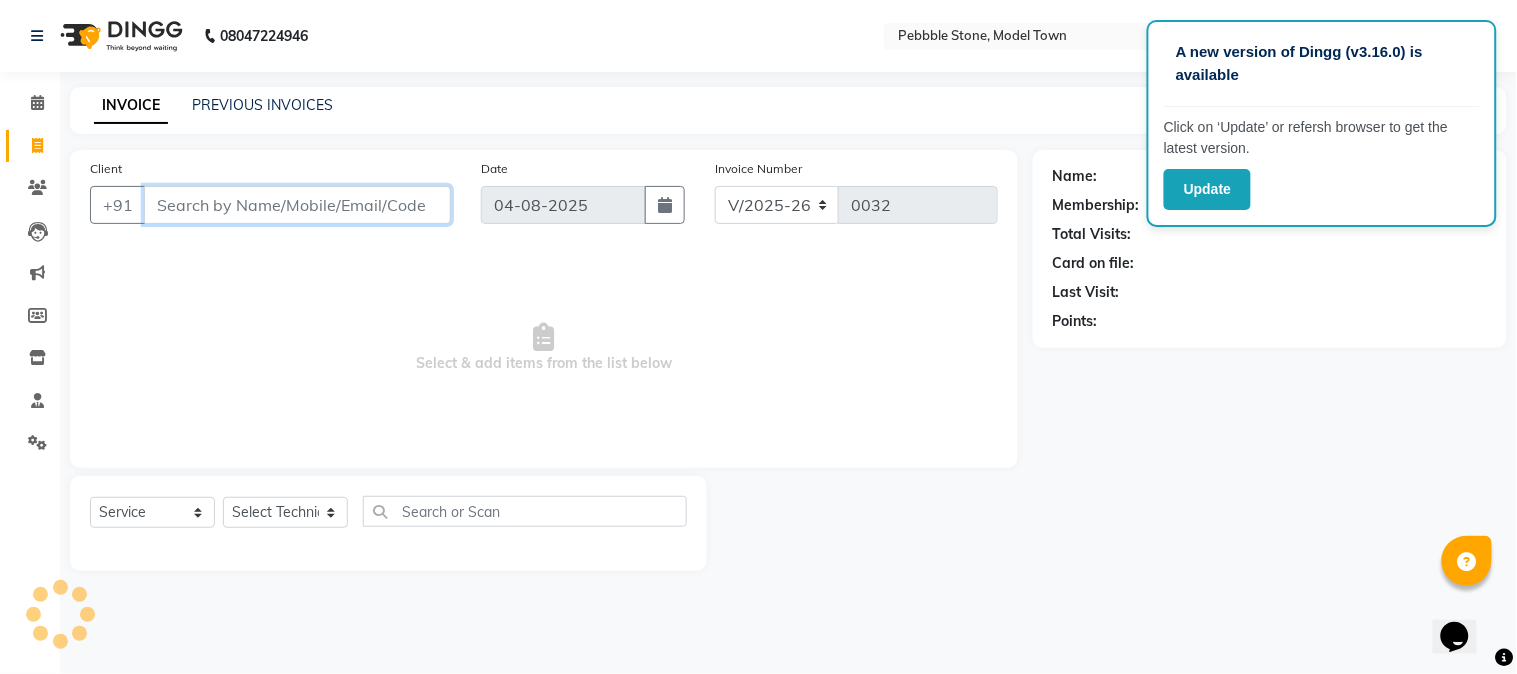 click on "Client" at bounding box center (297, 205) 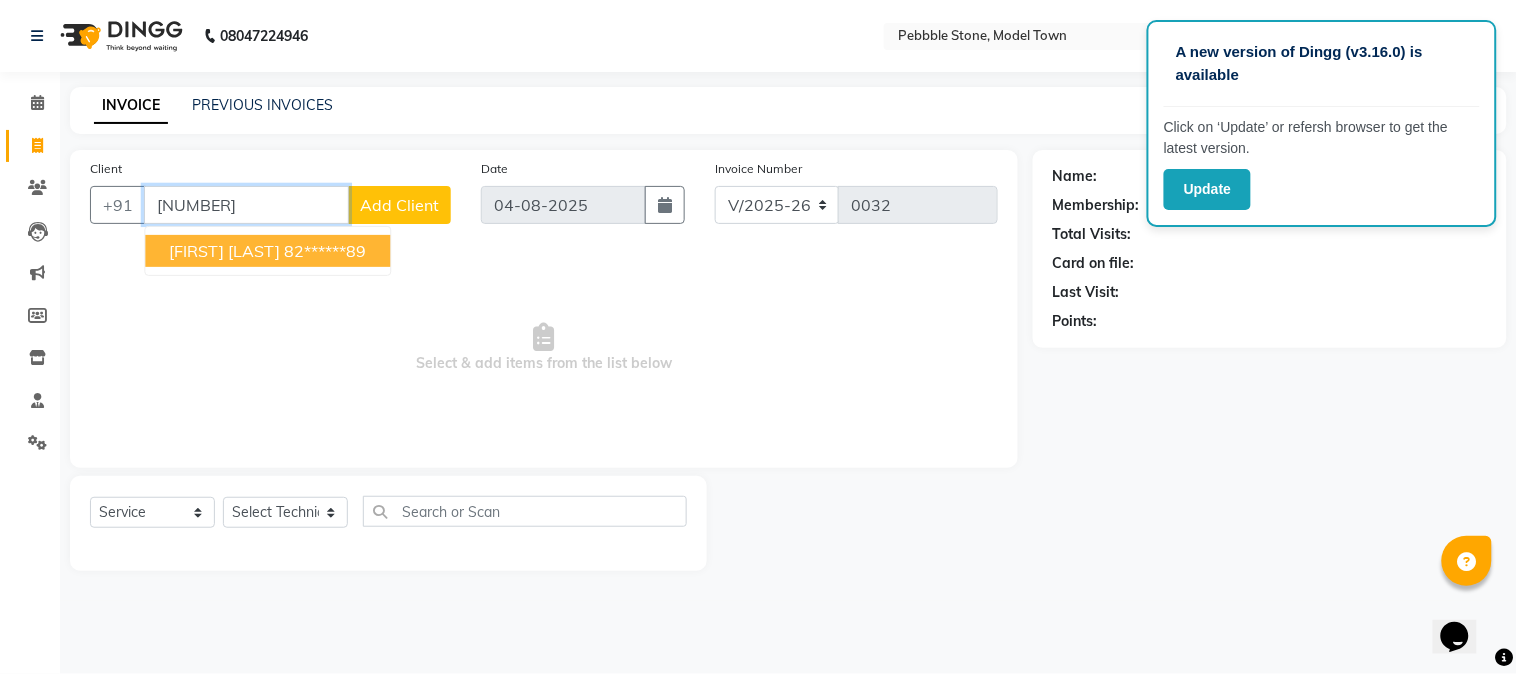 click on "82******89" at bounding box center (325, 251) 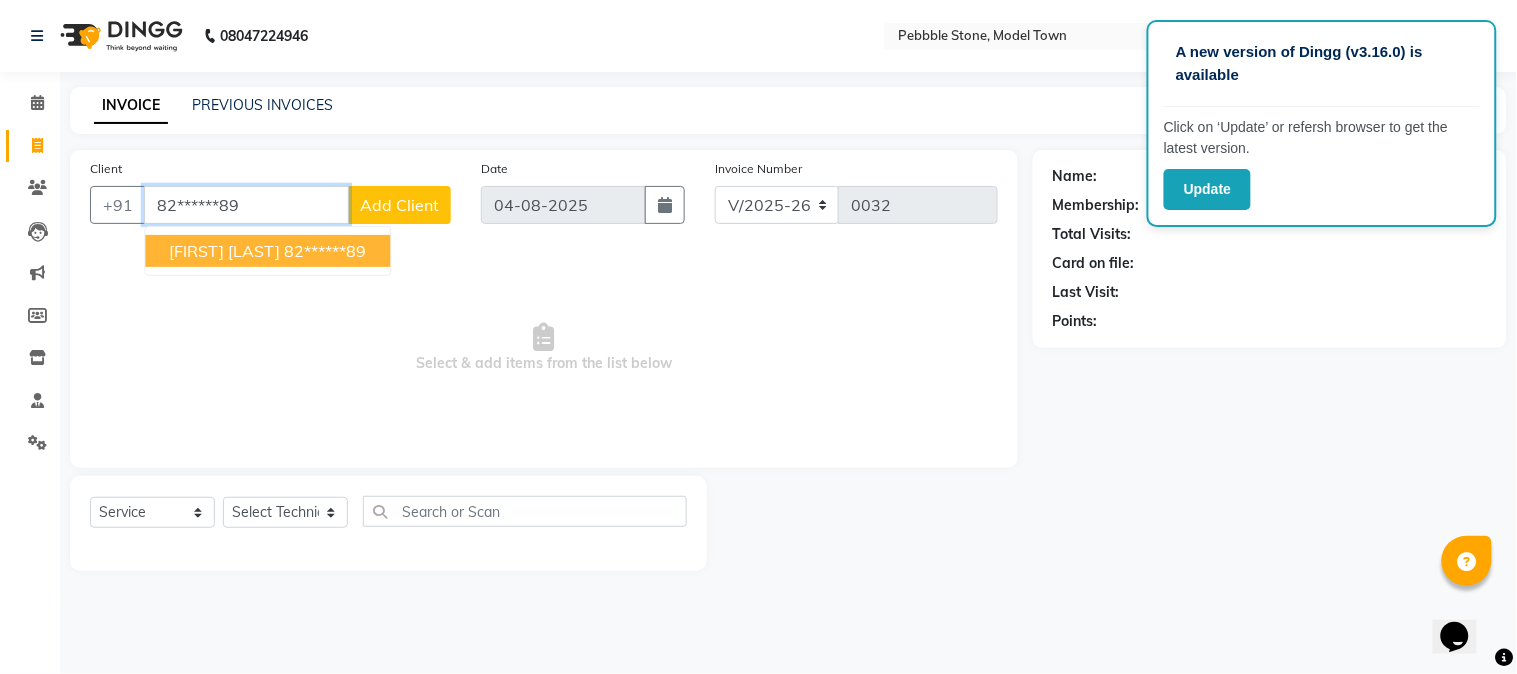 type on "82******89" 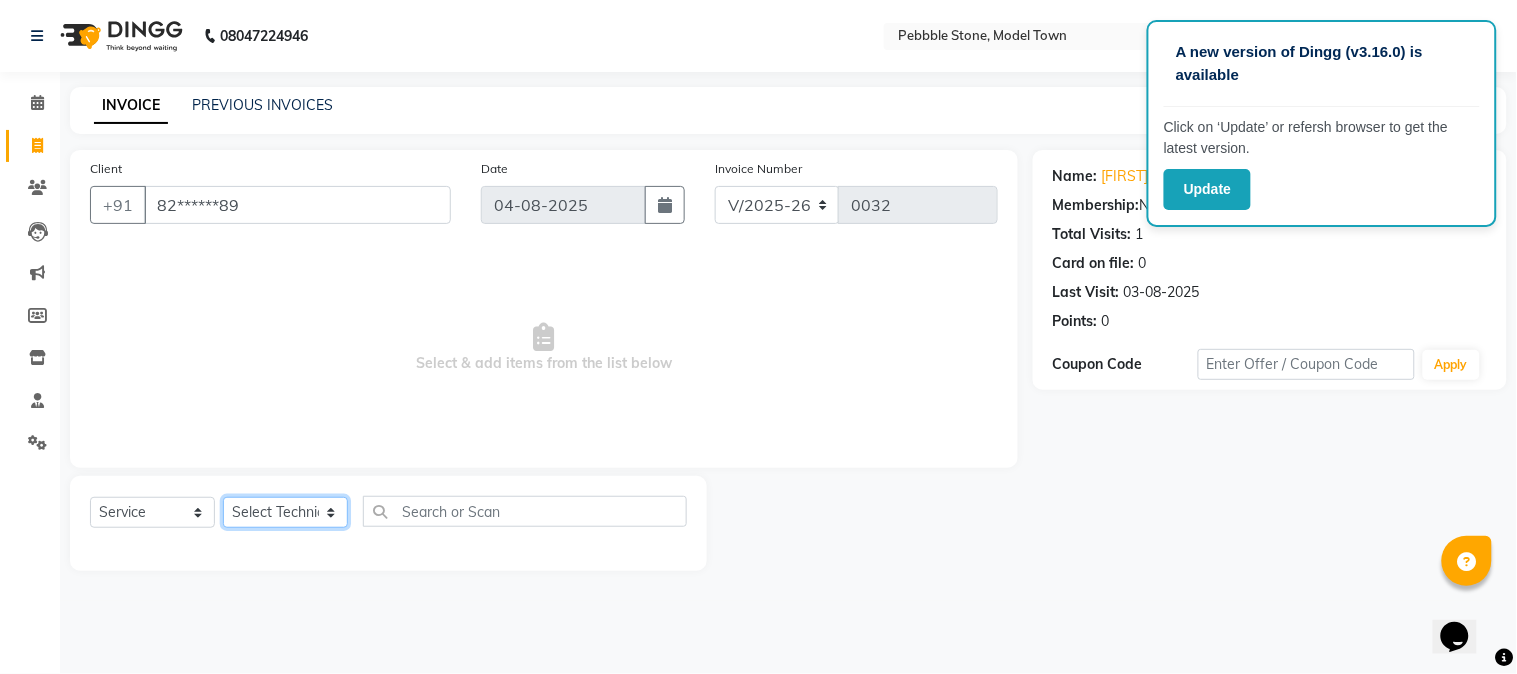 click on "Select Technician Ajay  Awdesh Kumar Fairy khan Goldy Saini Manager Manjeet Omkar Varun" 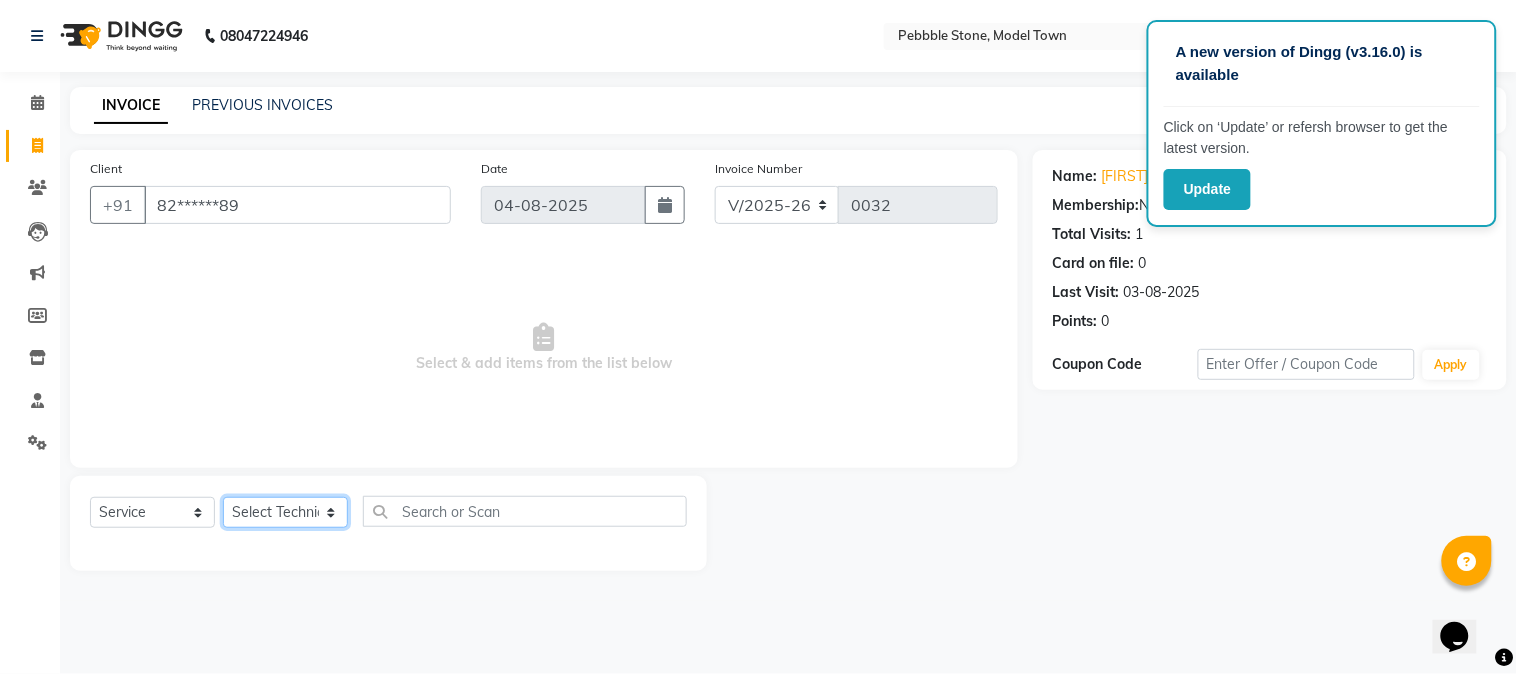 select on "87634" 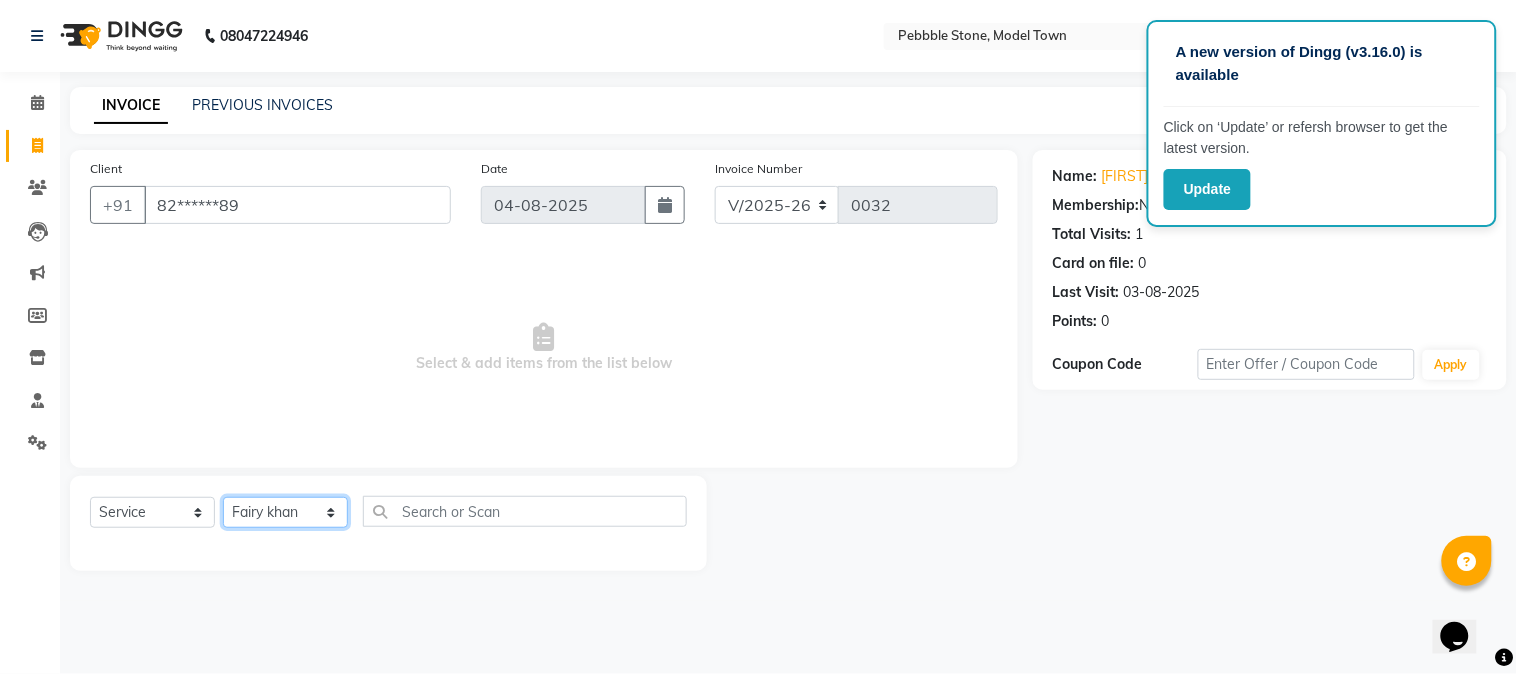 click on "Select Technician Ajay  Awdesh Kumar Fairy khan Goldy Saini Manager Manjeet Omkar Varun" 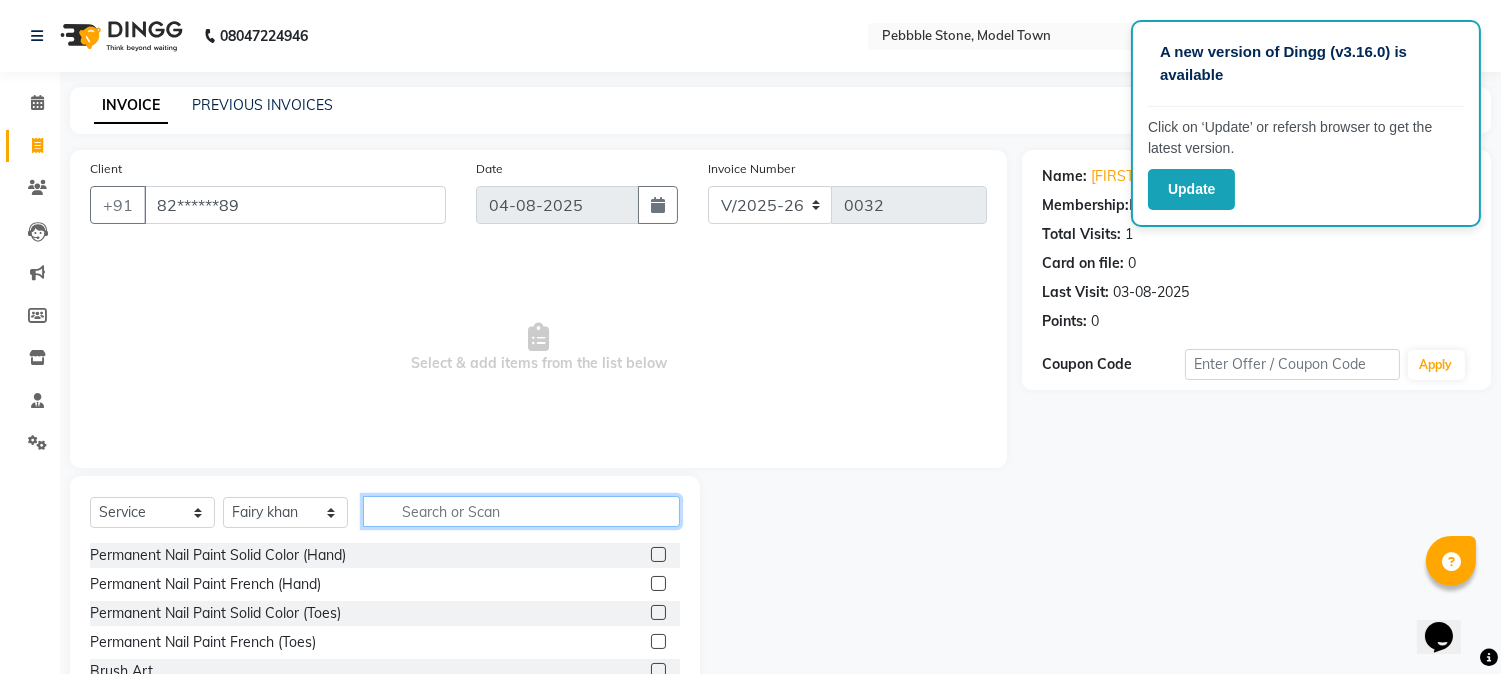 click 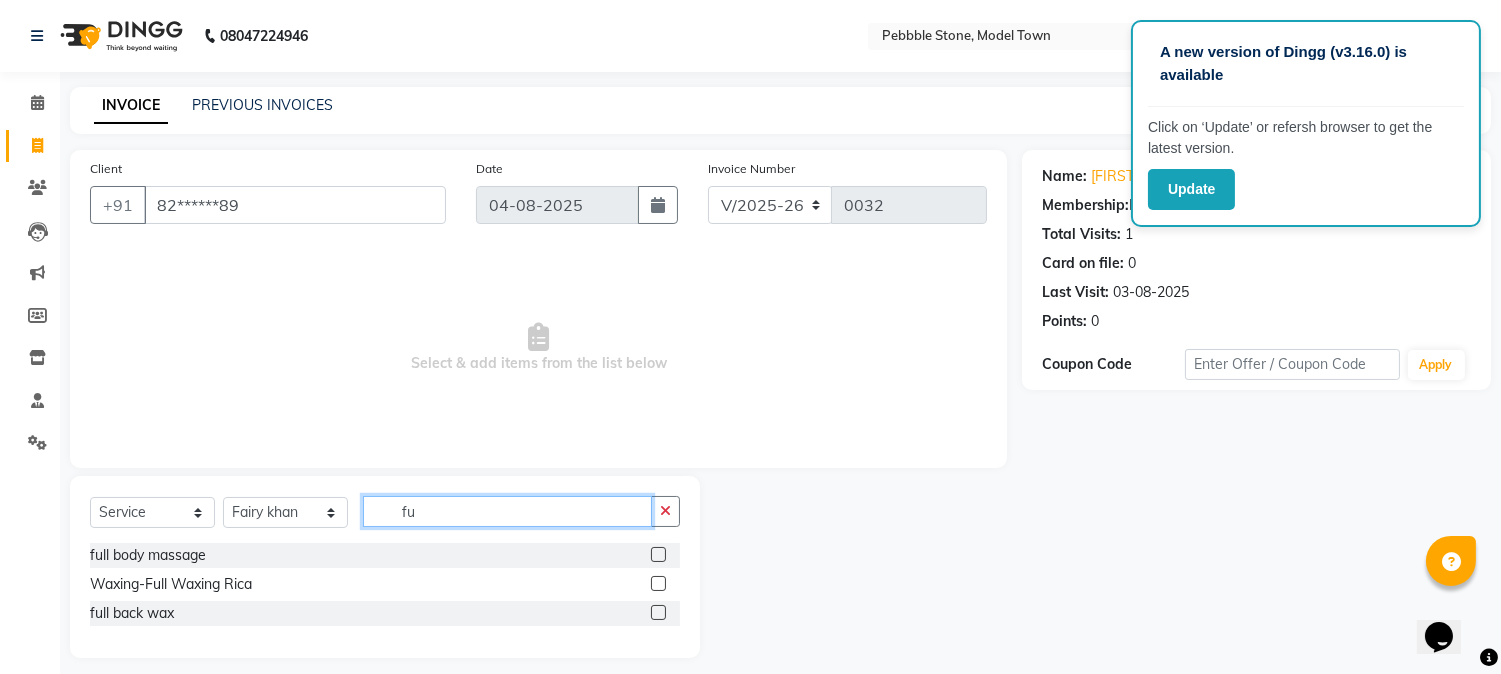 type on "f" 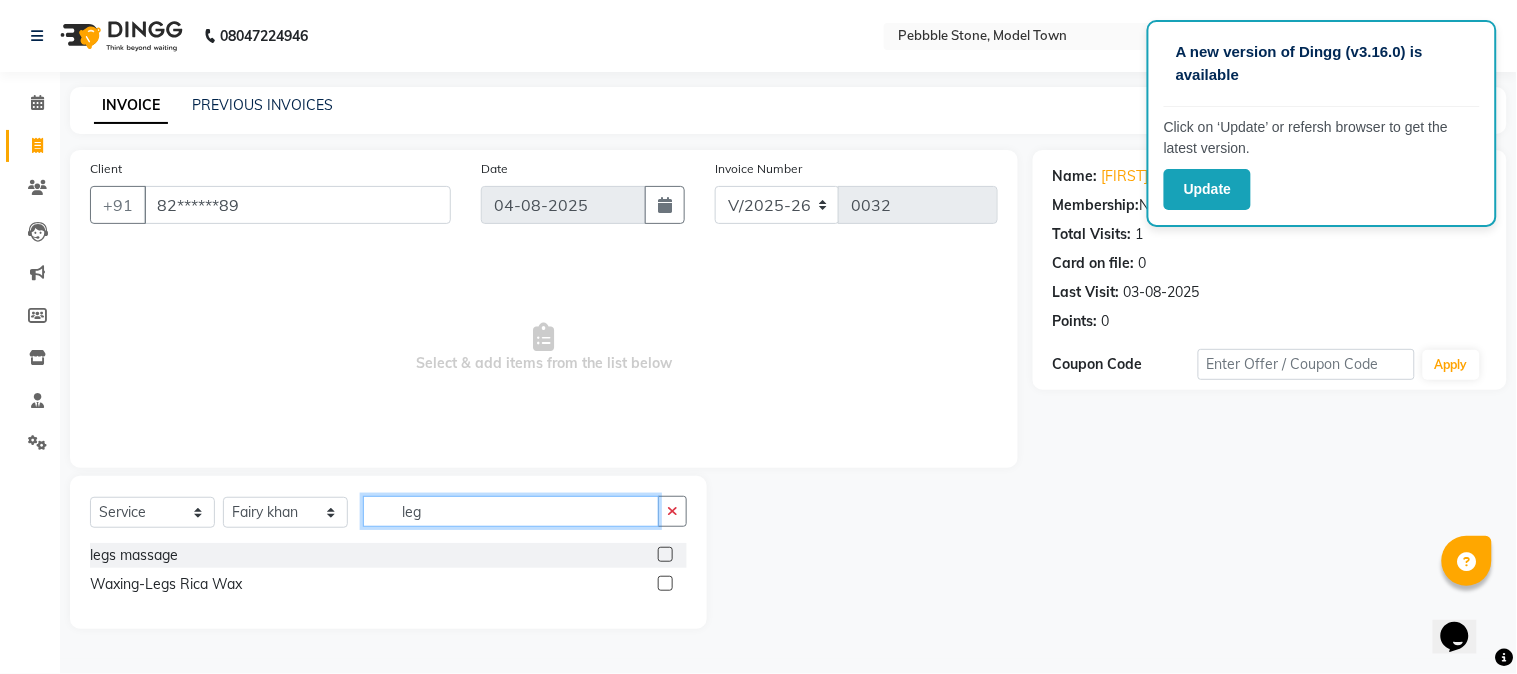 type on "leg" 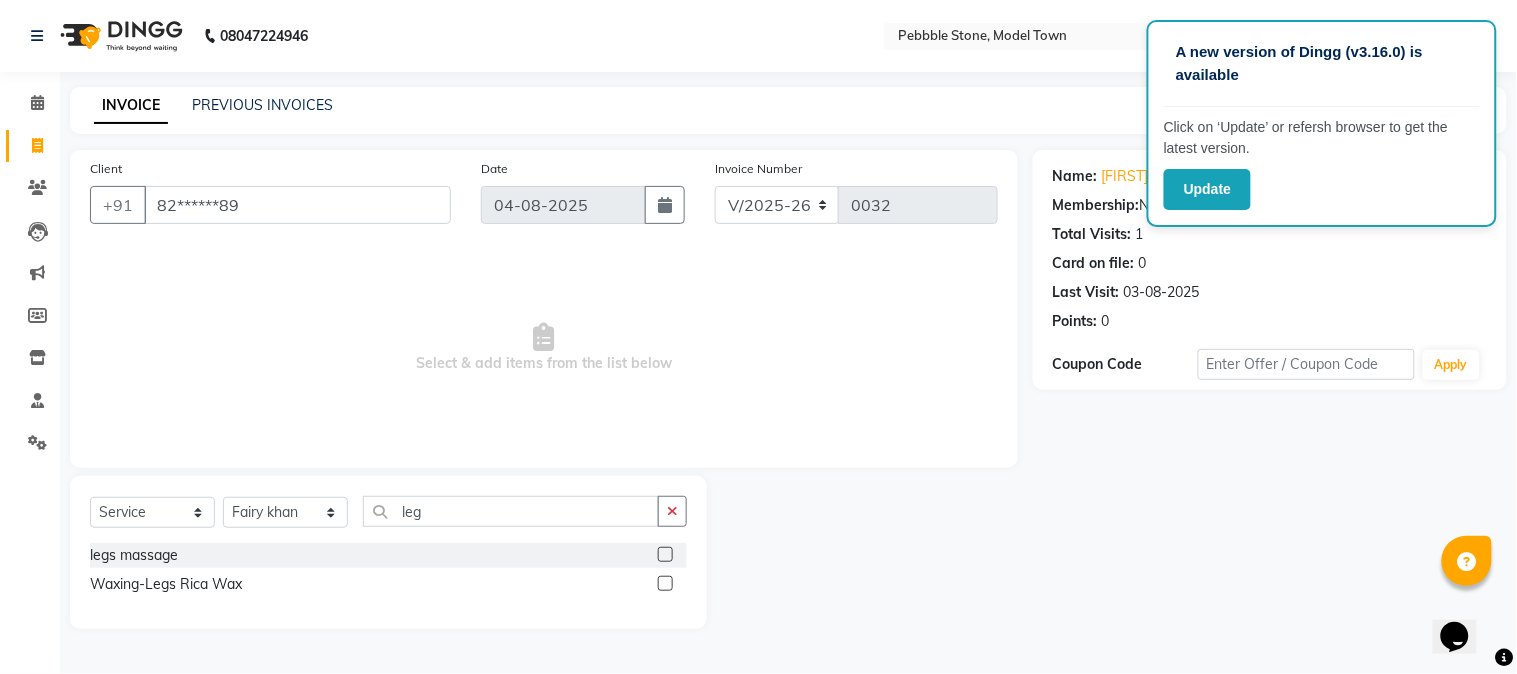 click 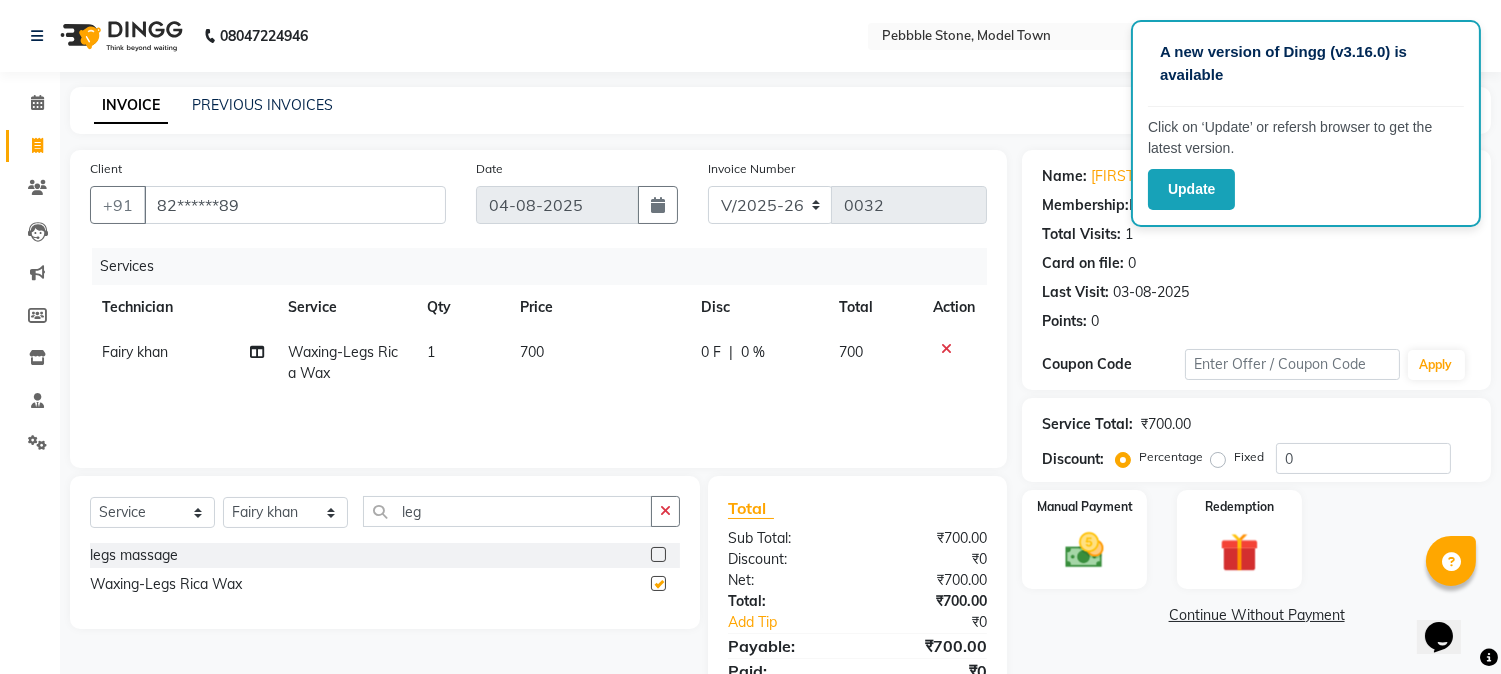 checkbox on "false" 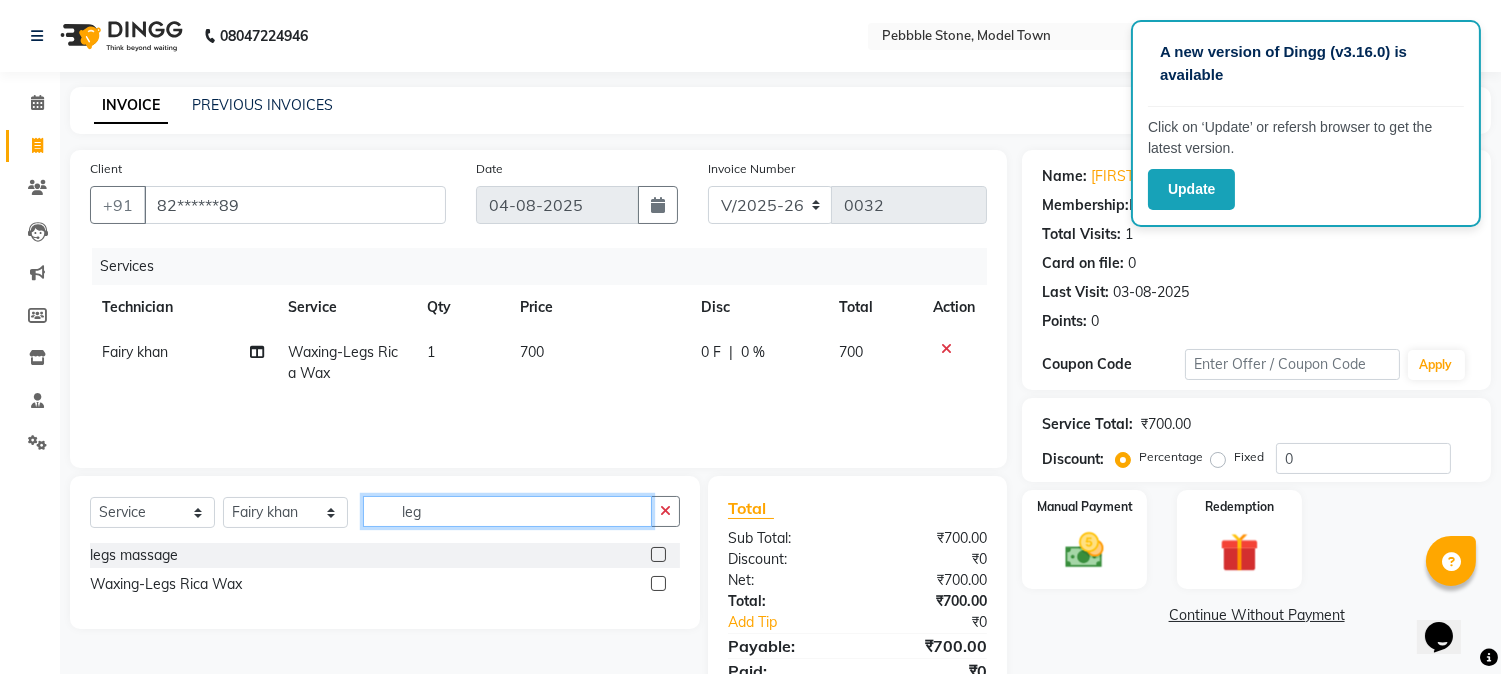 click on "leg" 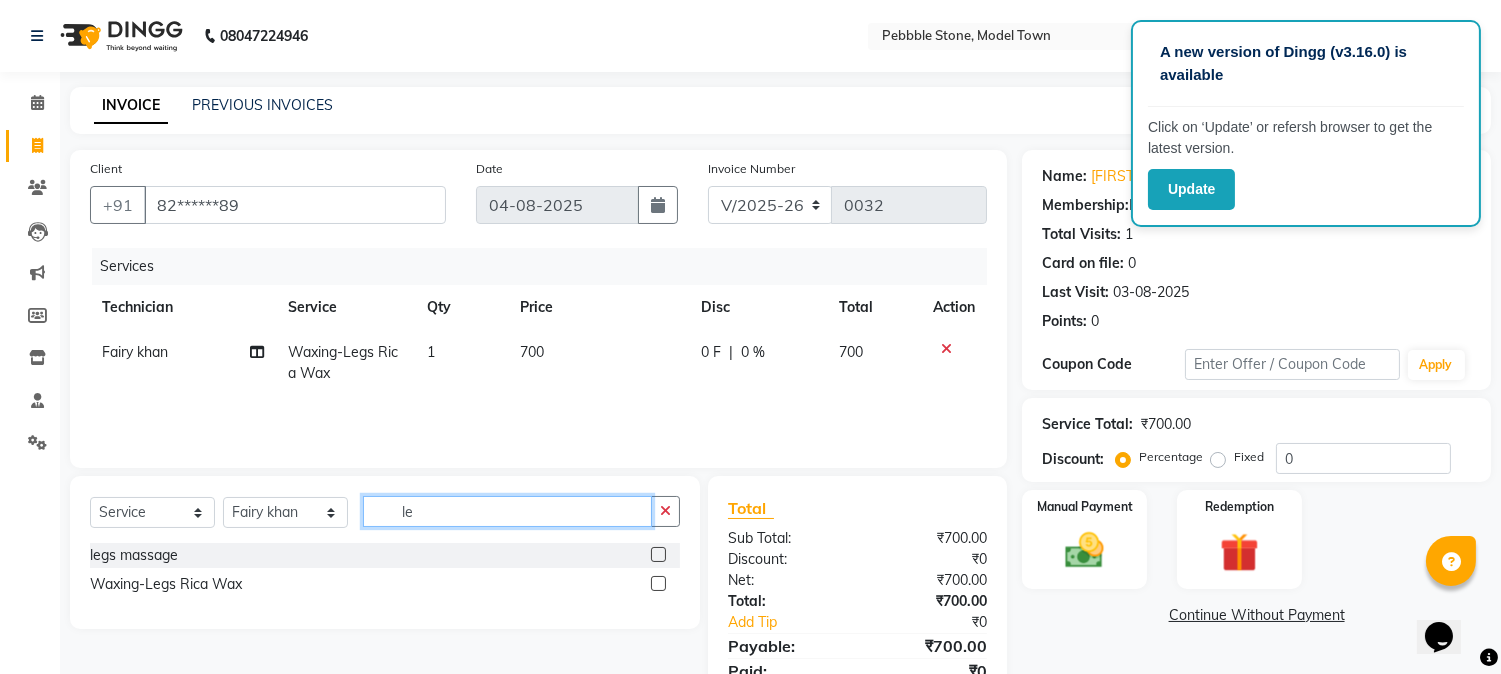 type on "l" 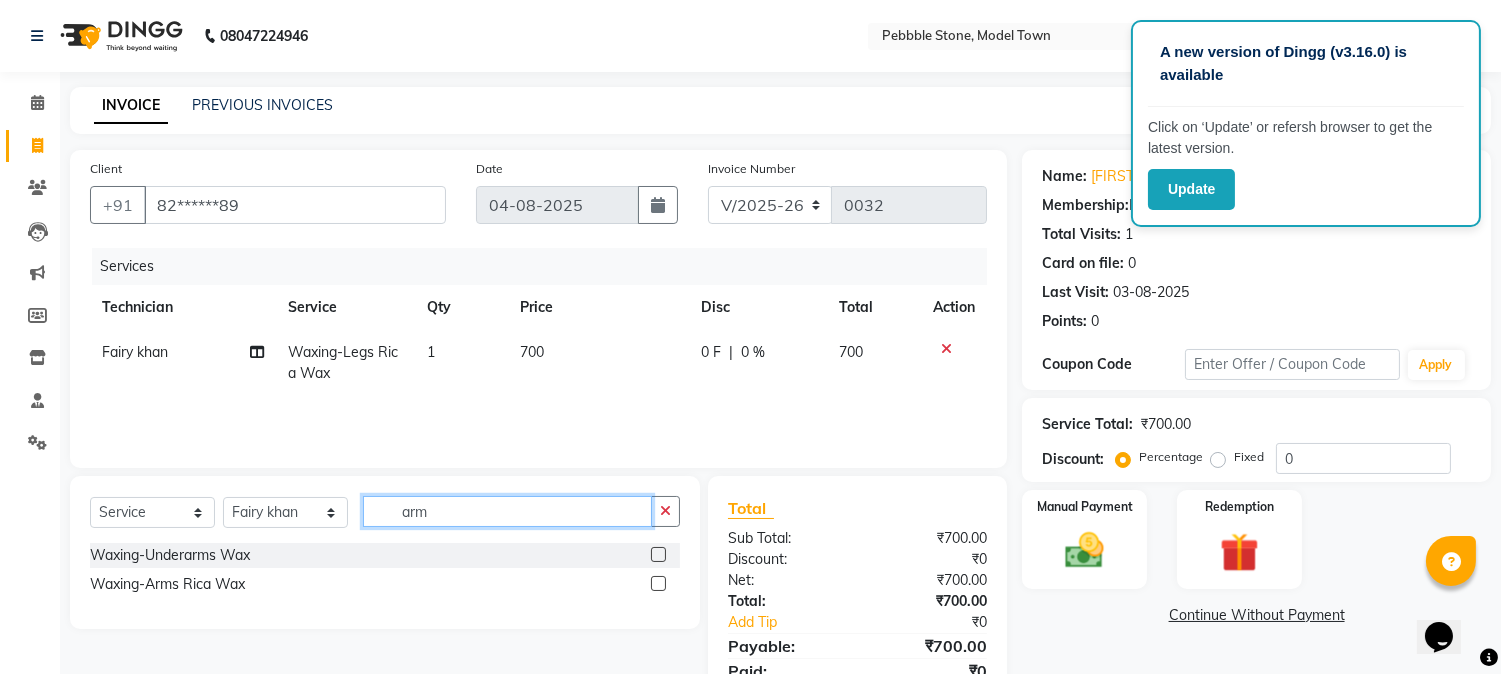 type on "arm" 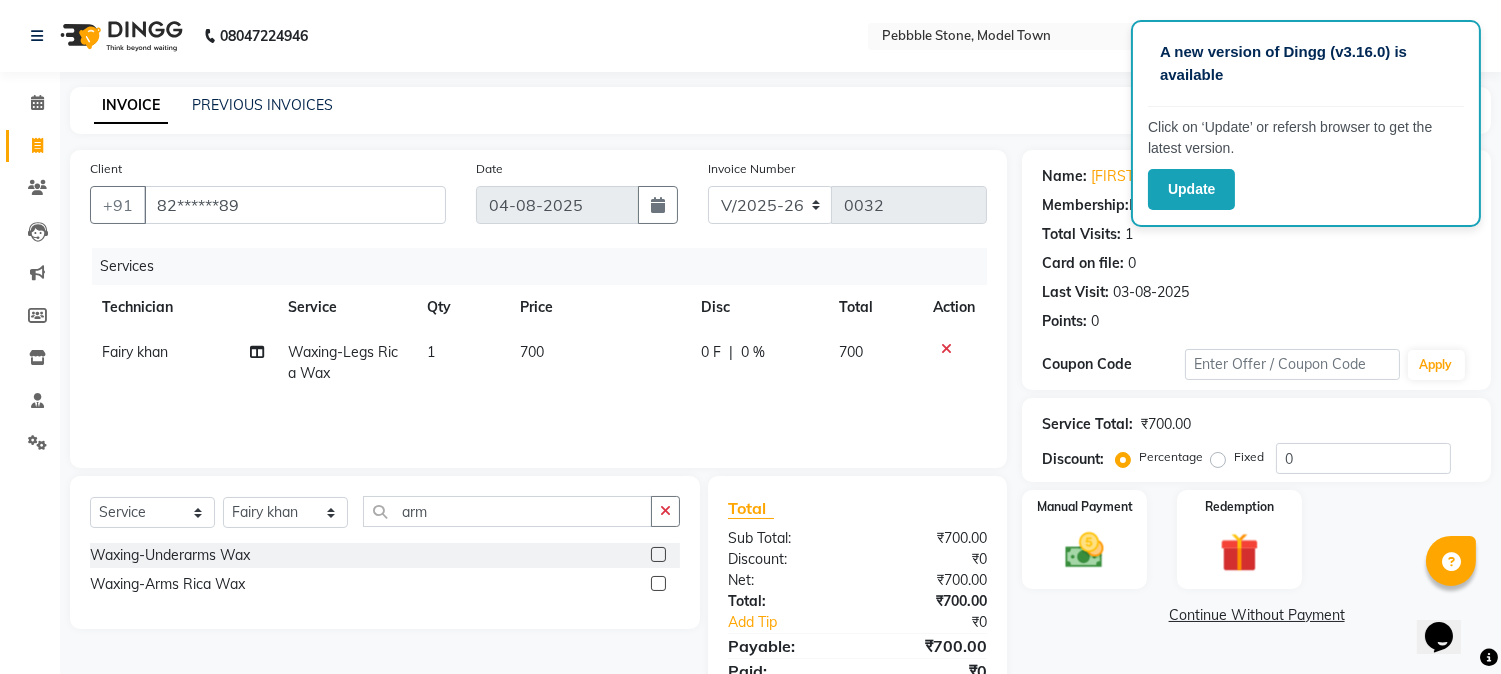 click 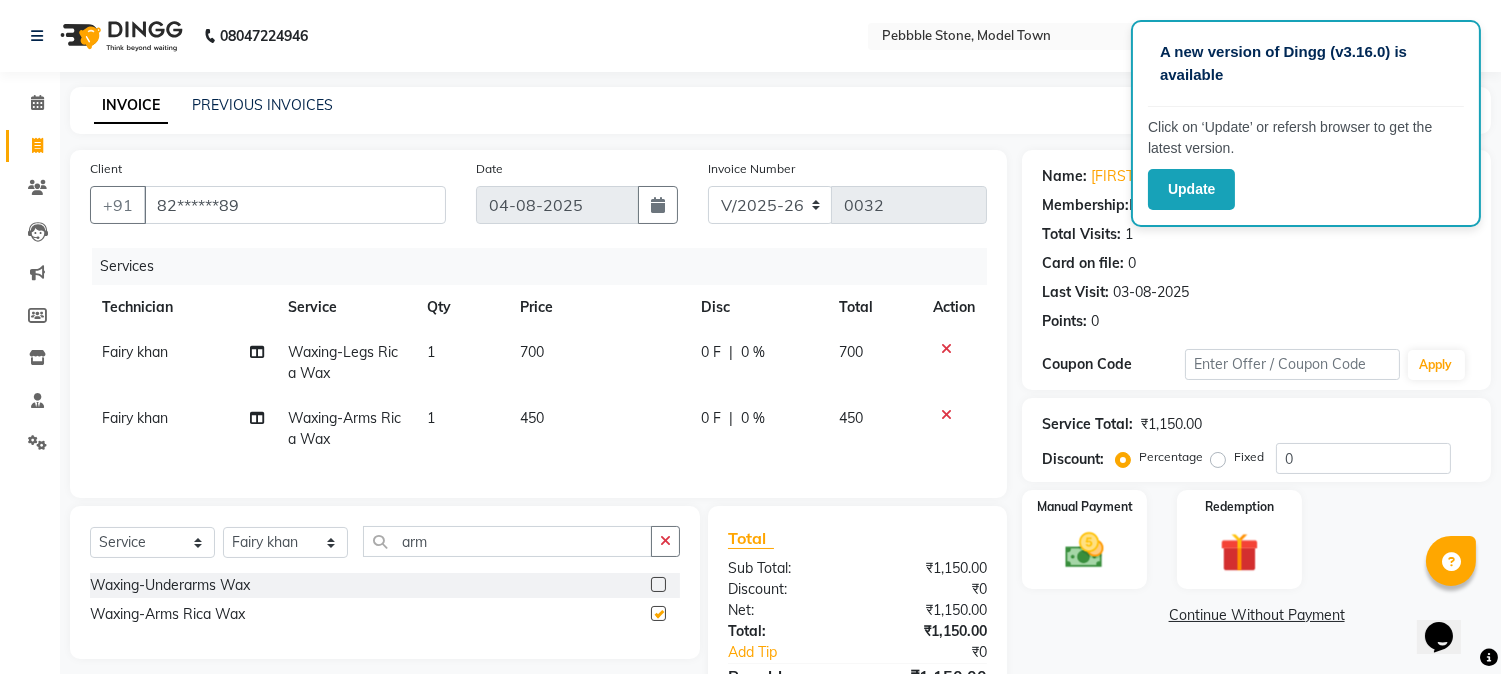 checkbox on "false" 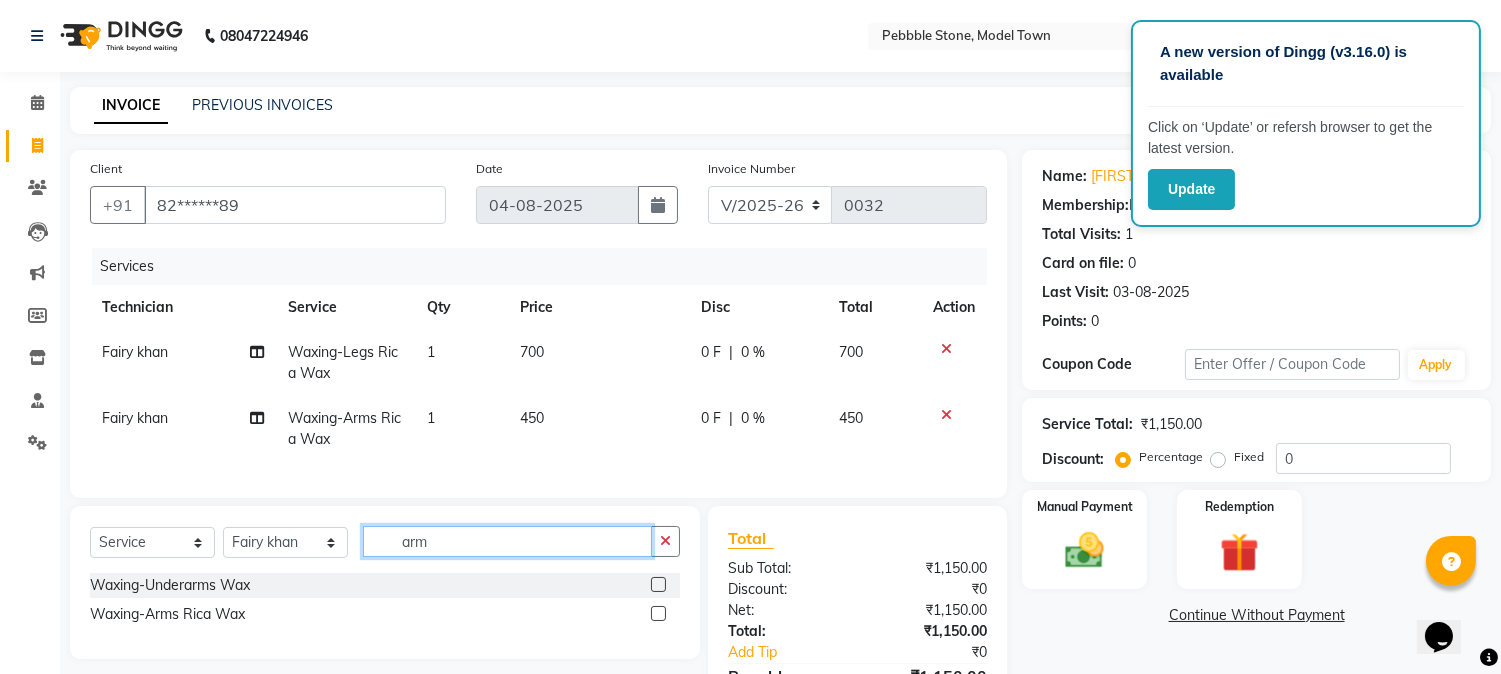 click on "arm" 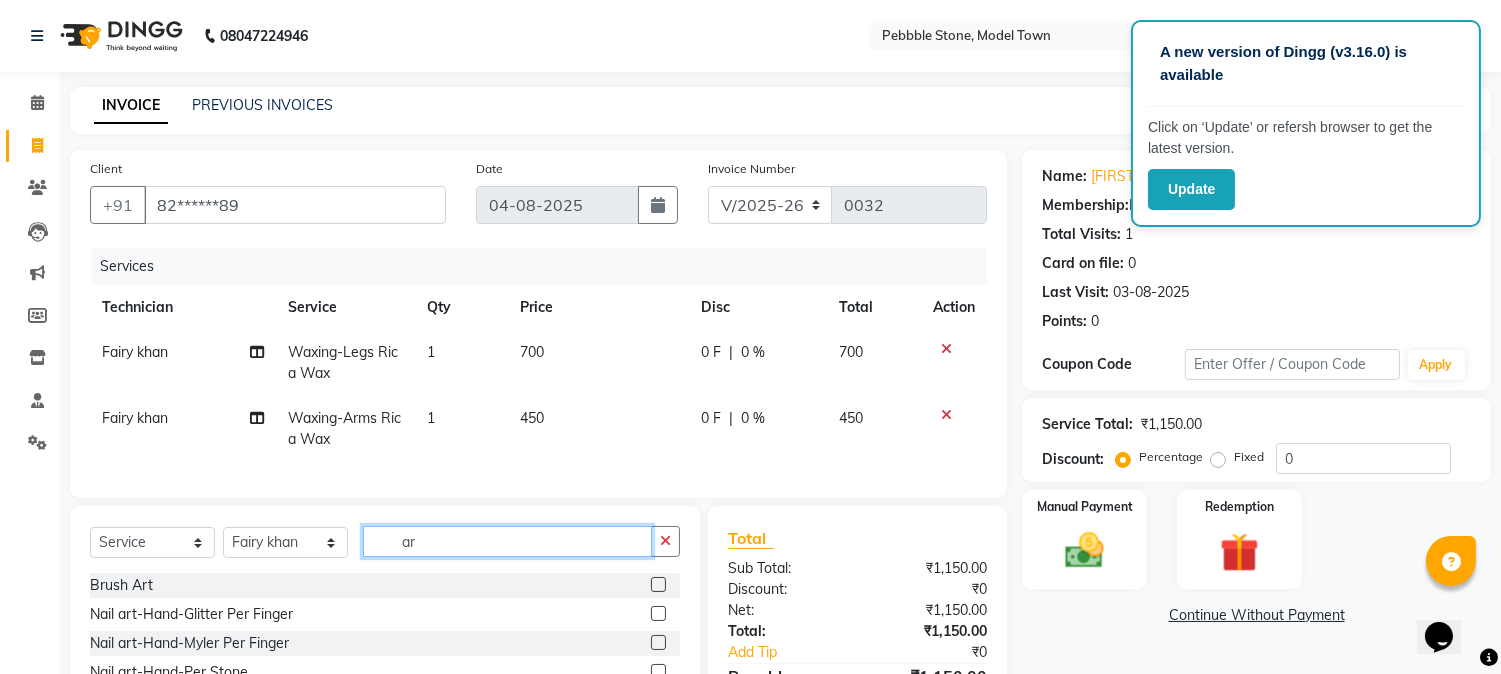 type on "a" 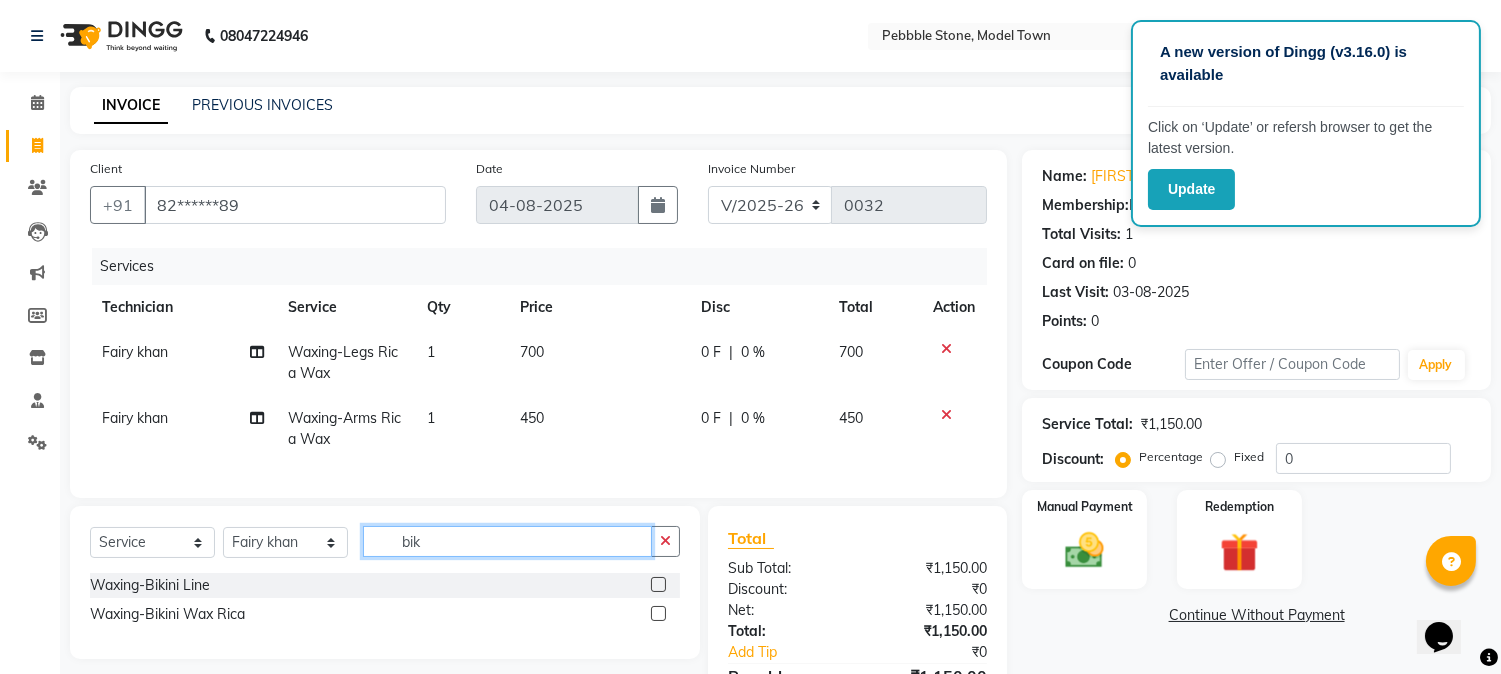 type on "bik" 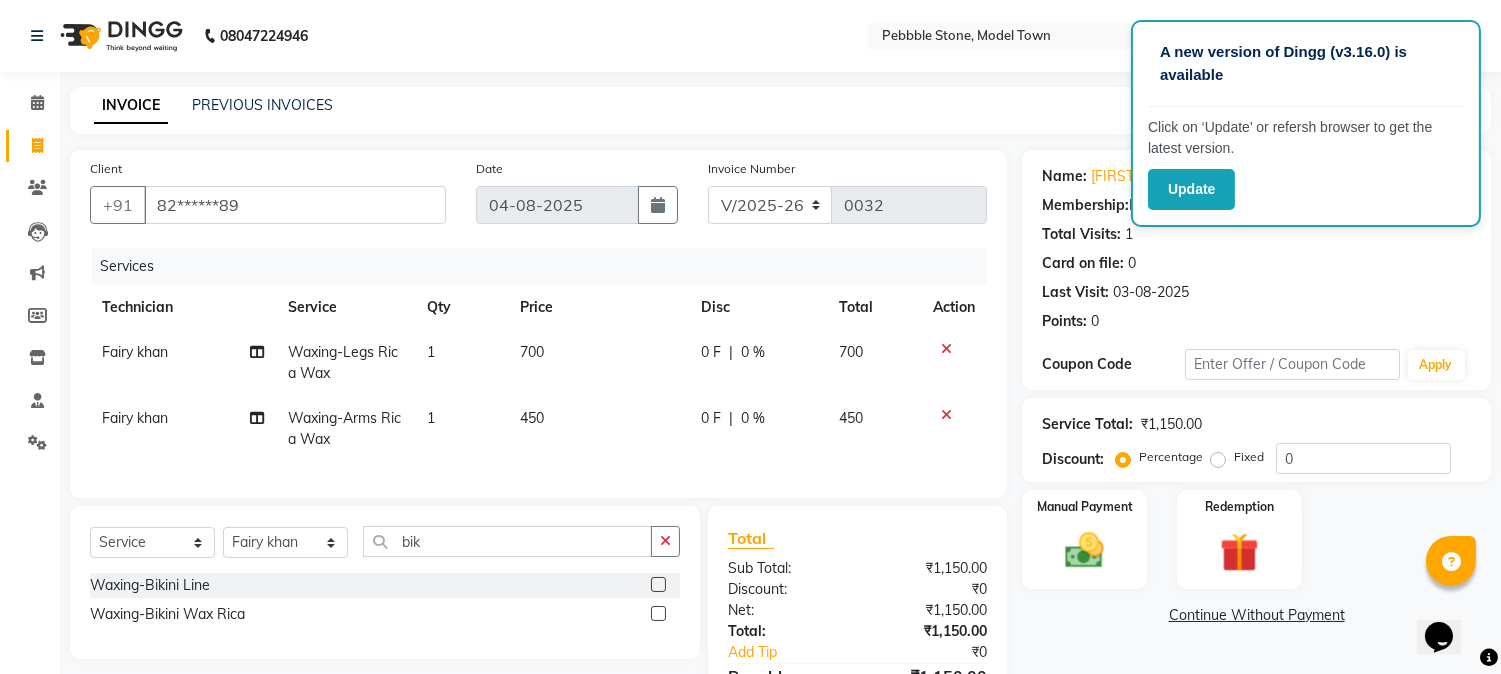 click 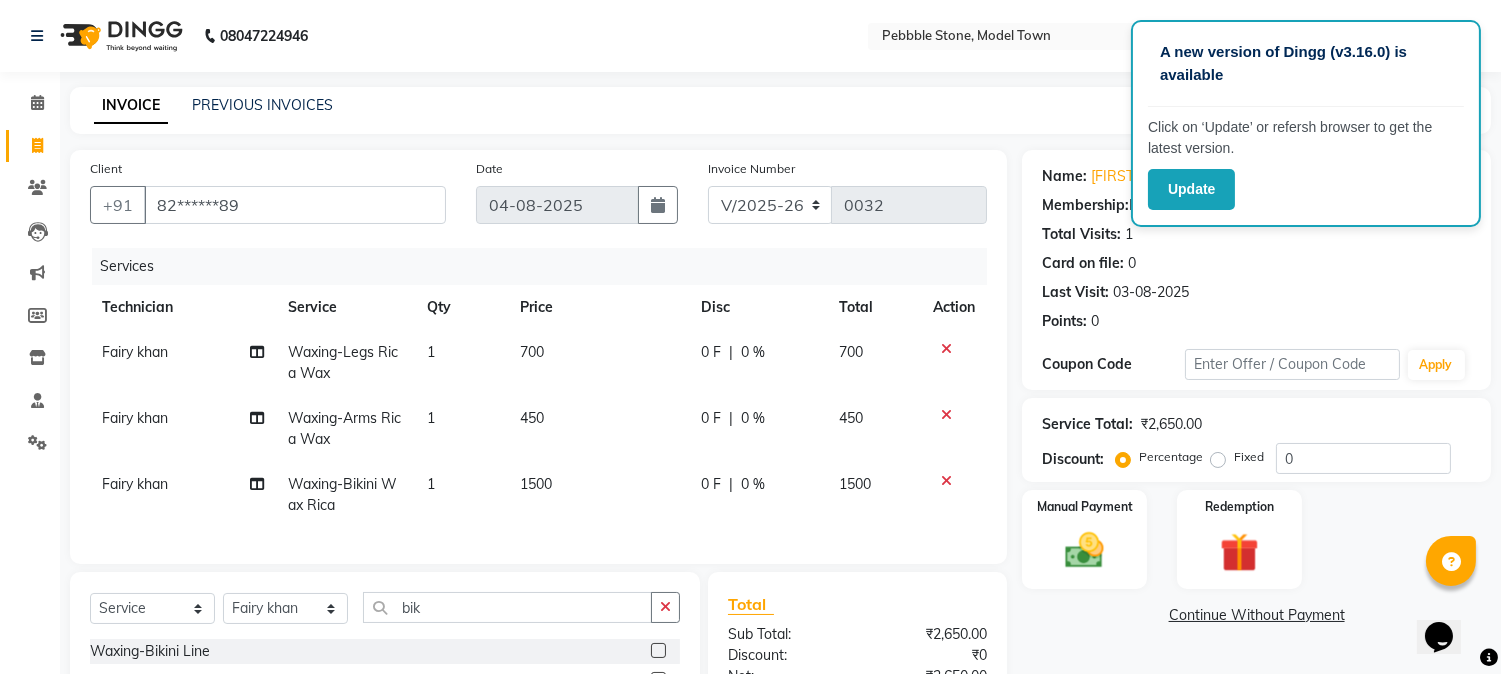 checkbox on "false" 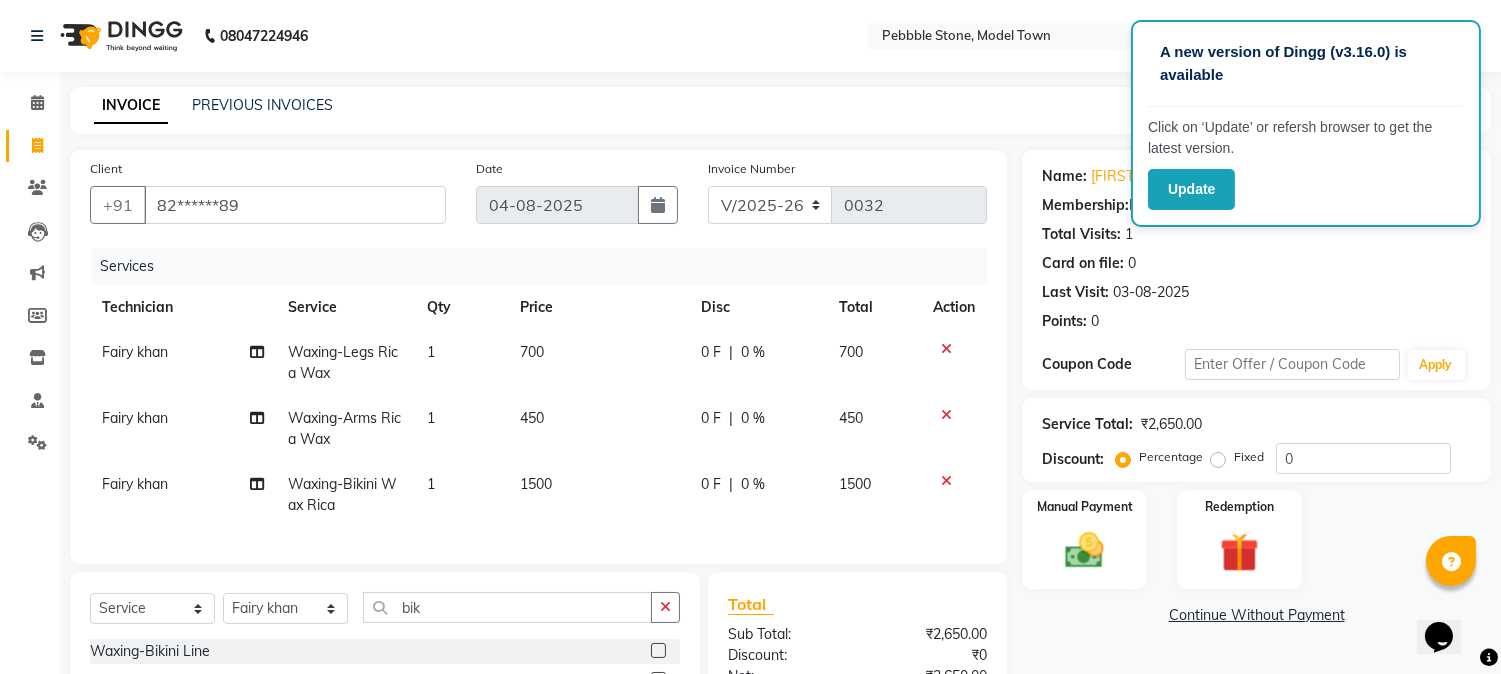 click on "450" 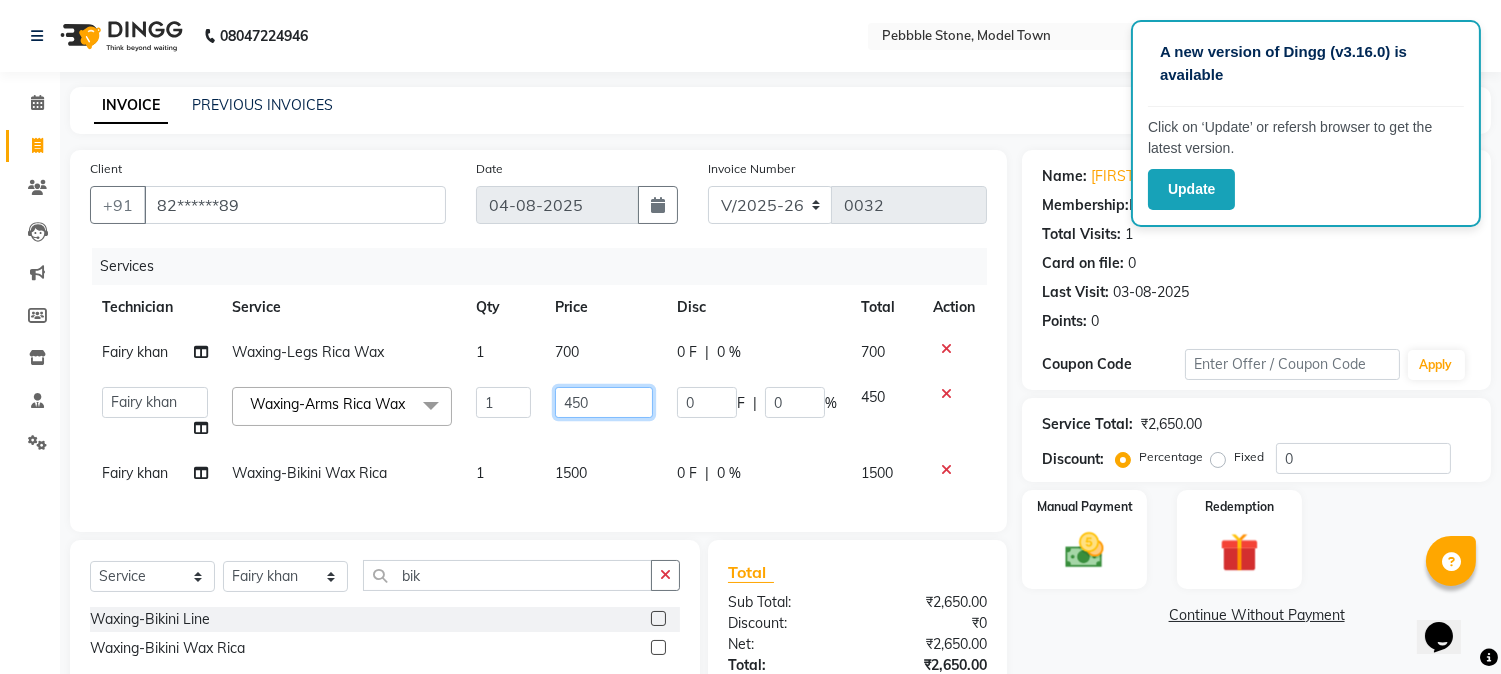 click on "450" 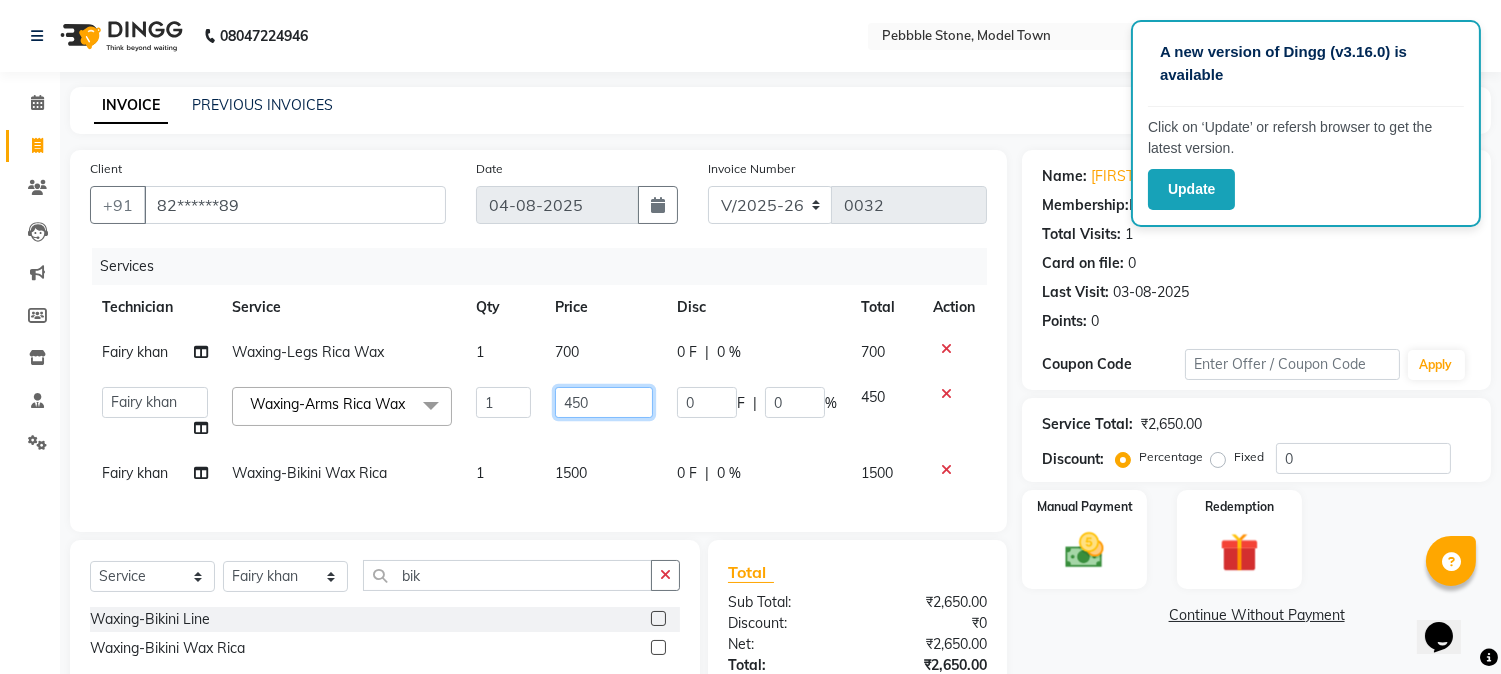 scroll, scrollTop: 173, scrollLeft: 0, axis: vertical 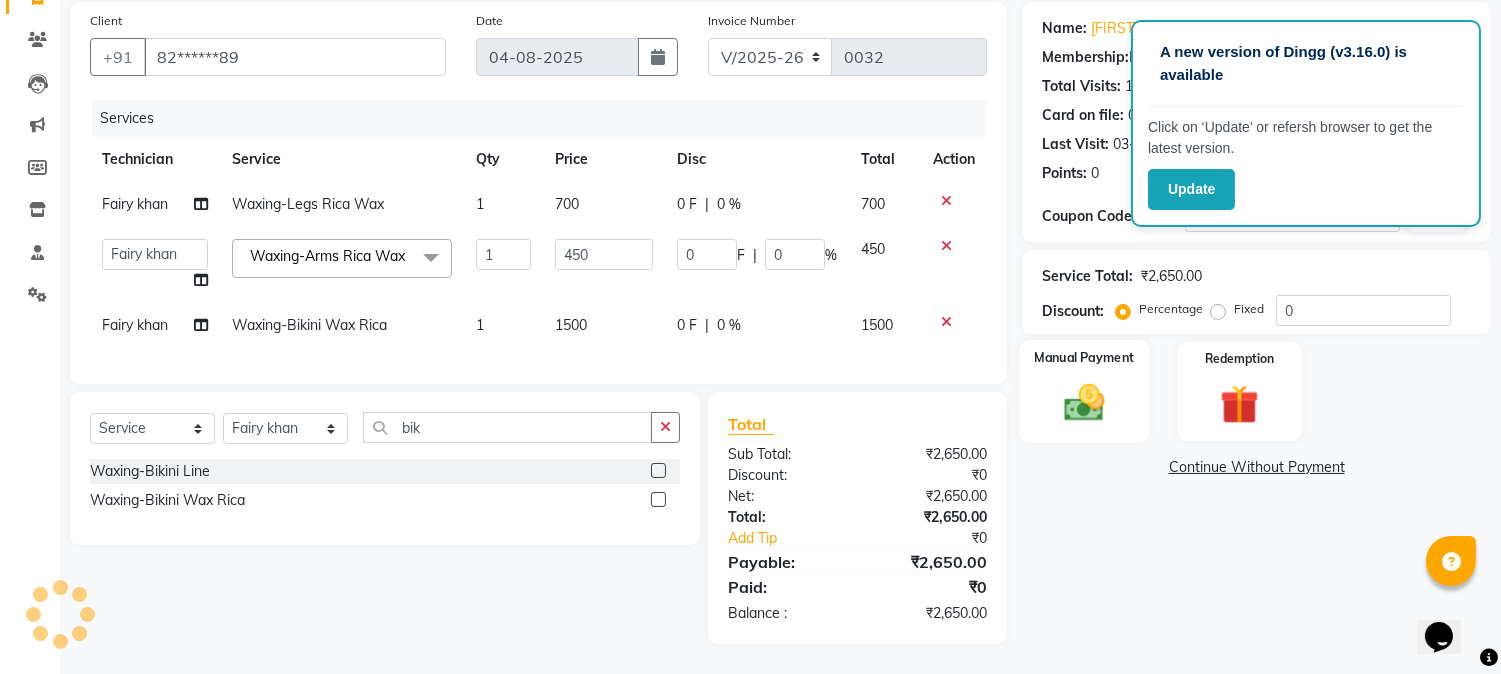 click 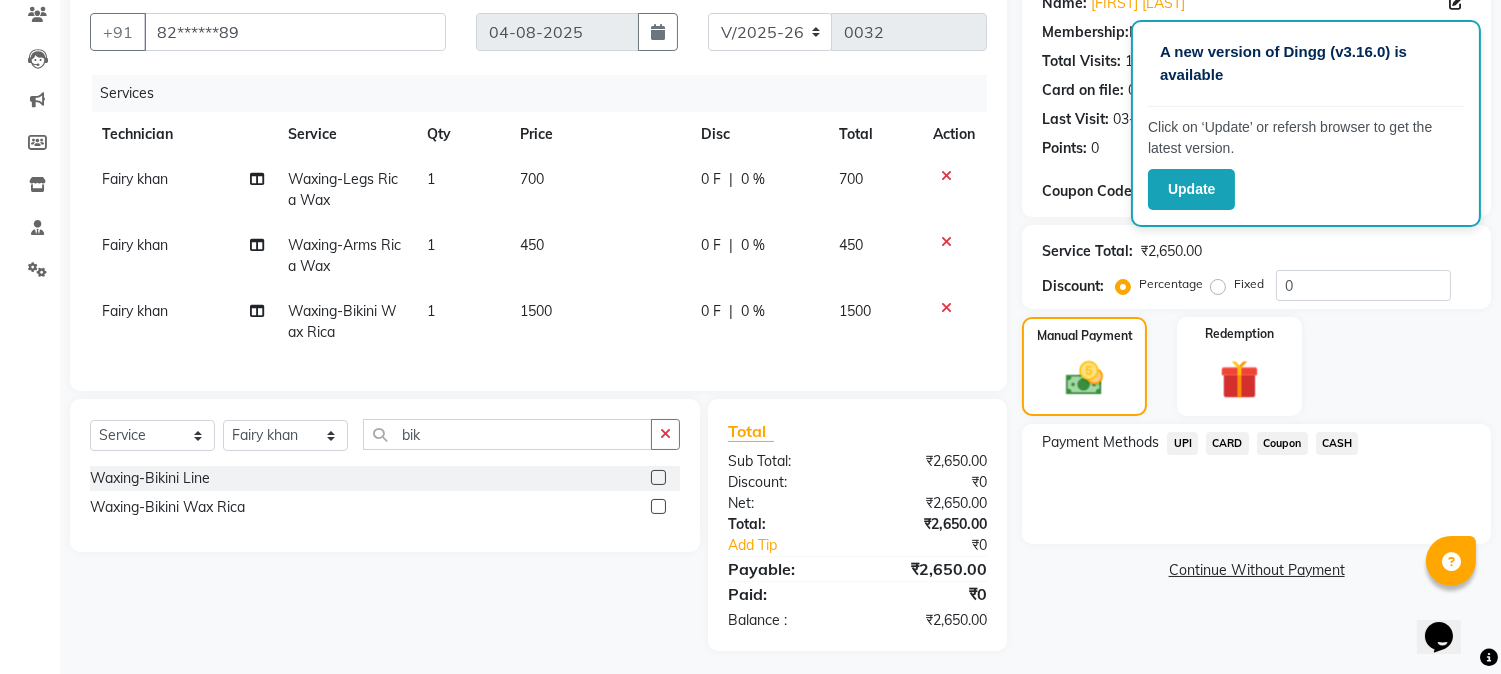 click on "CASH" 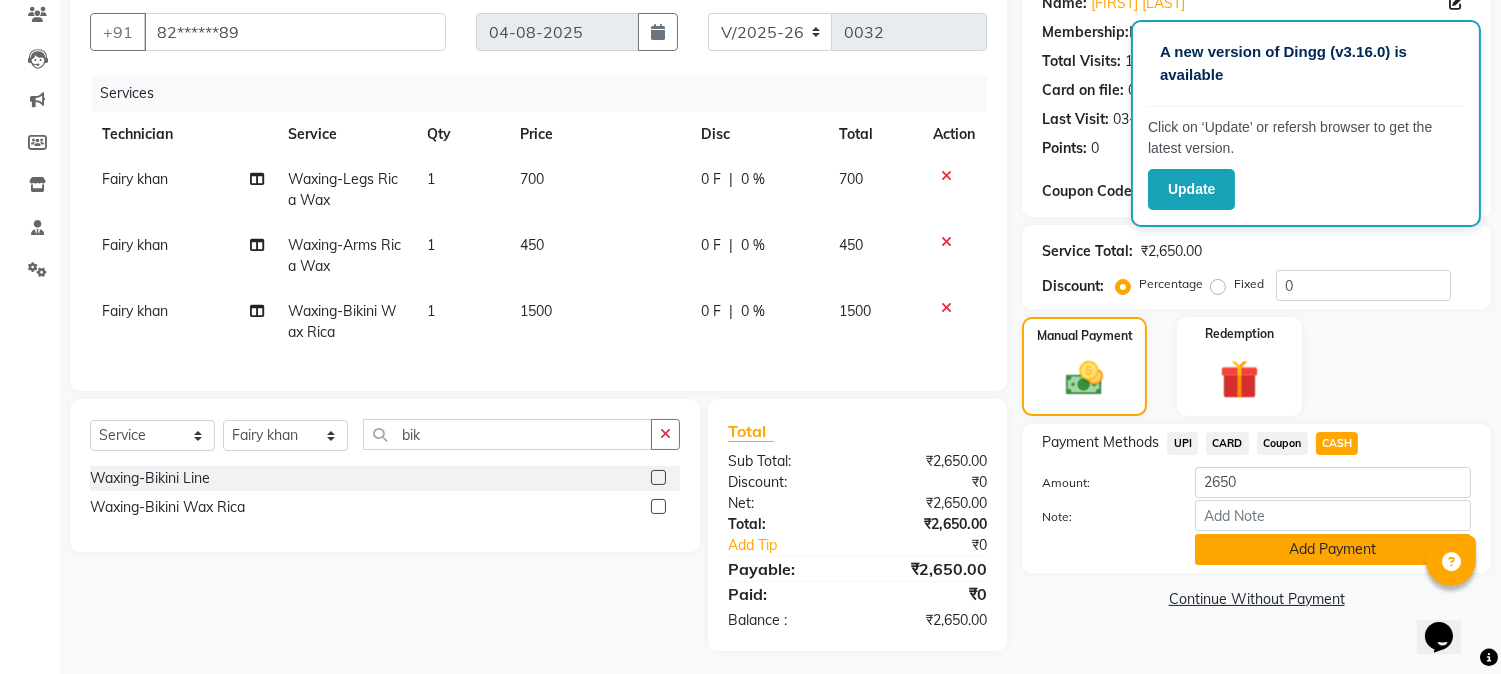 click on "Add Payment" 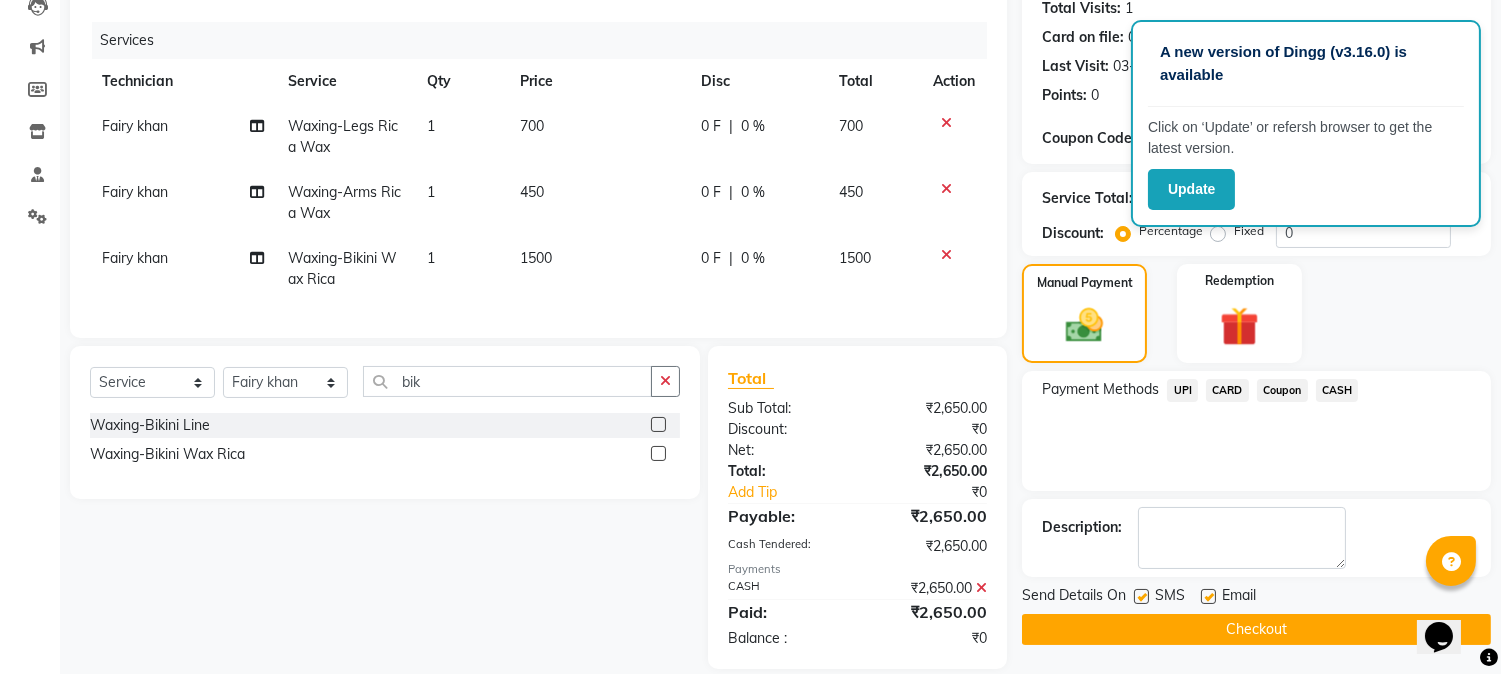 scroll, scrollTop: 267, scrollLeft: 0, axis: vertical 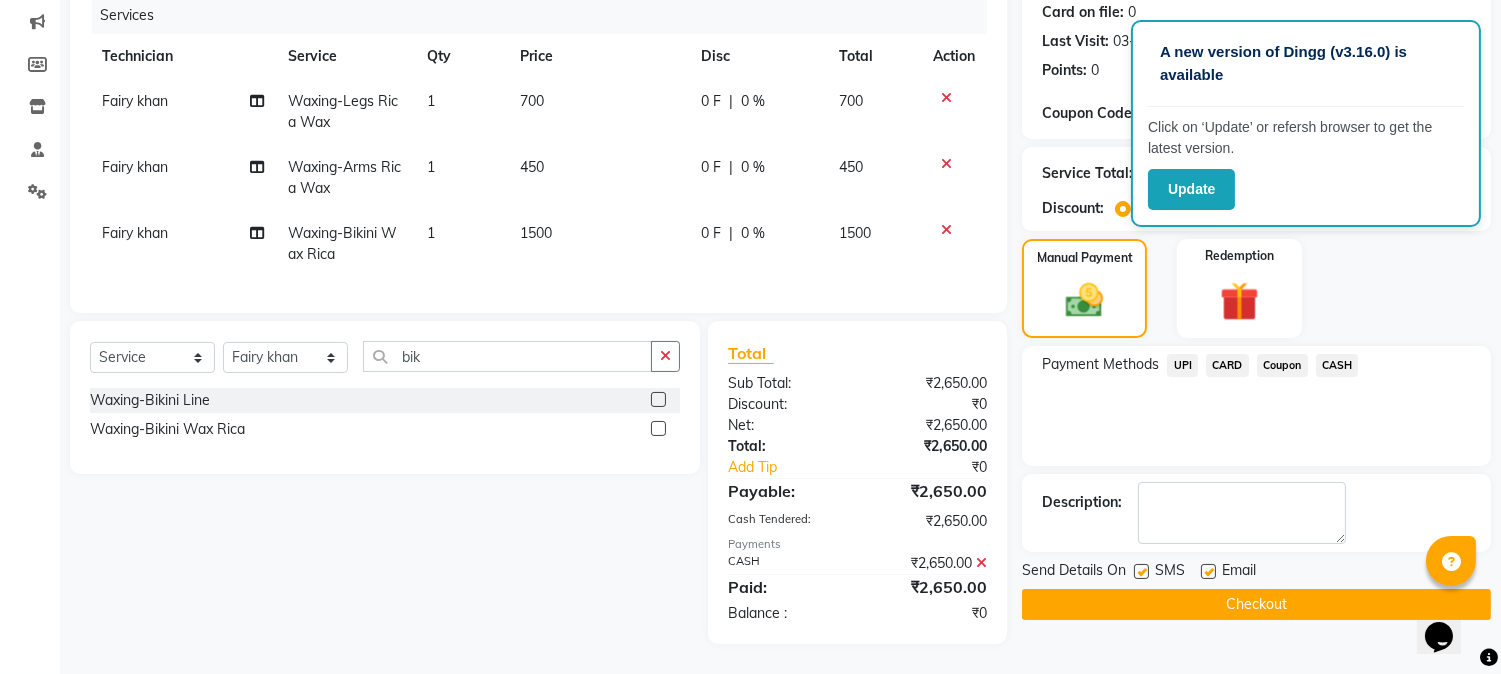 click on "Checkout" 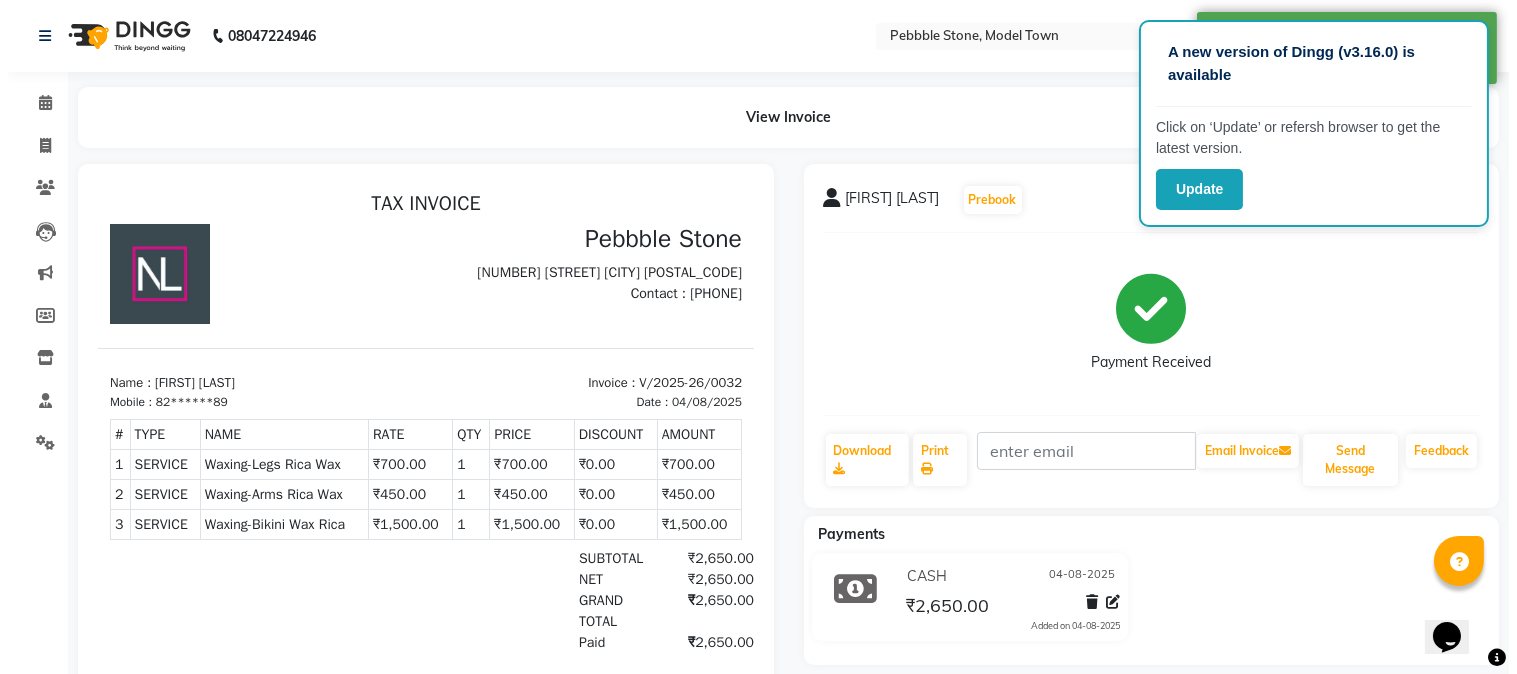 scroll, scrollTop: 0, scrollLeft: 0, axis: both 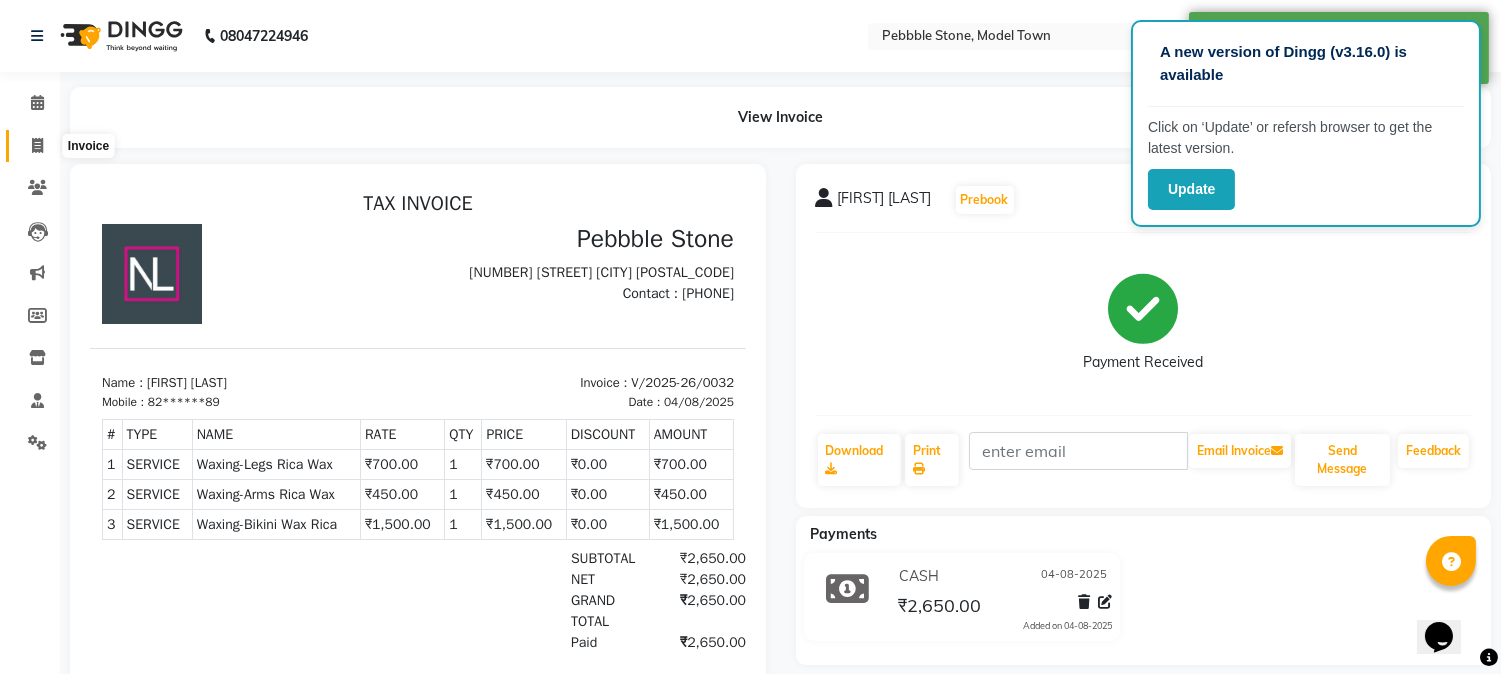 click 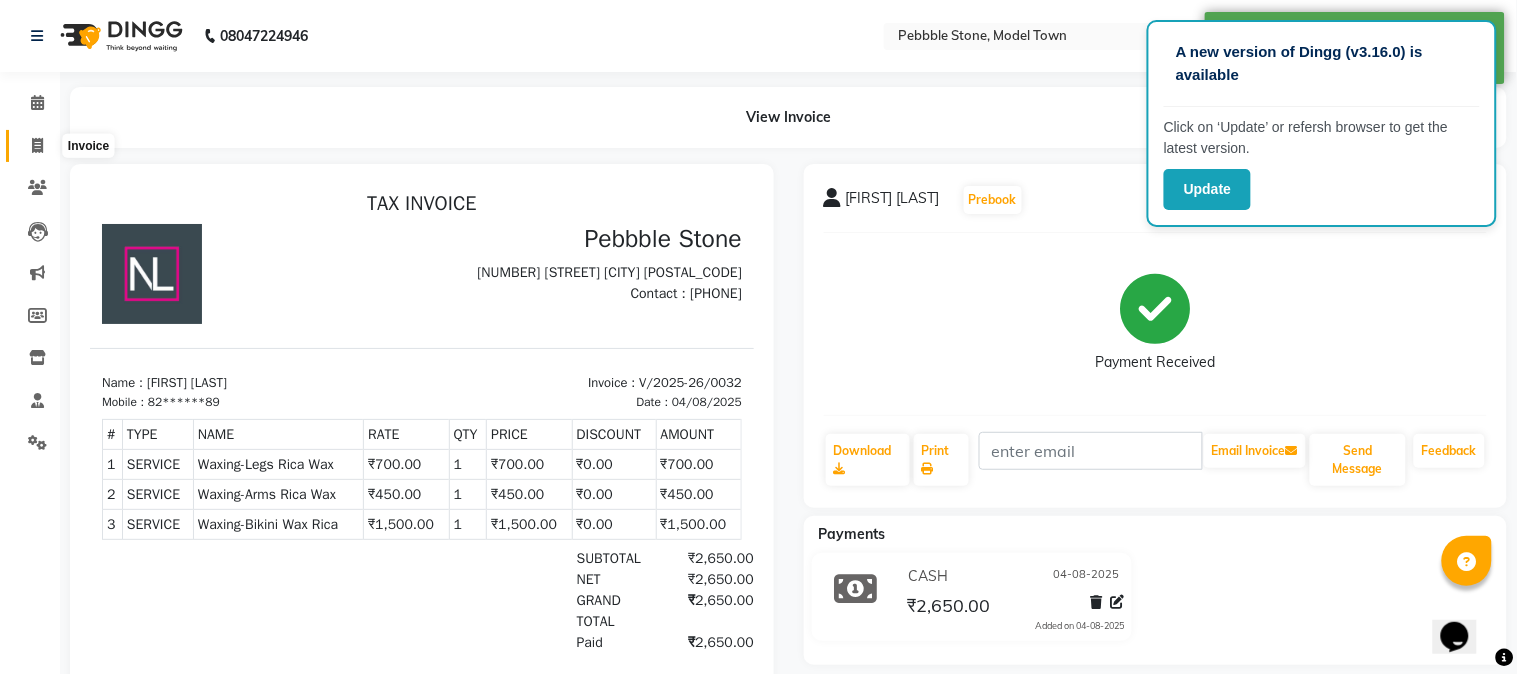 select on "8684" 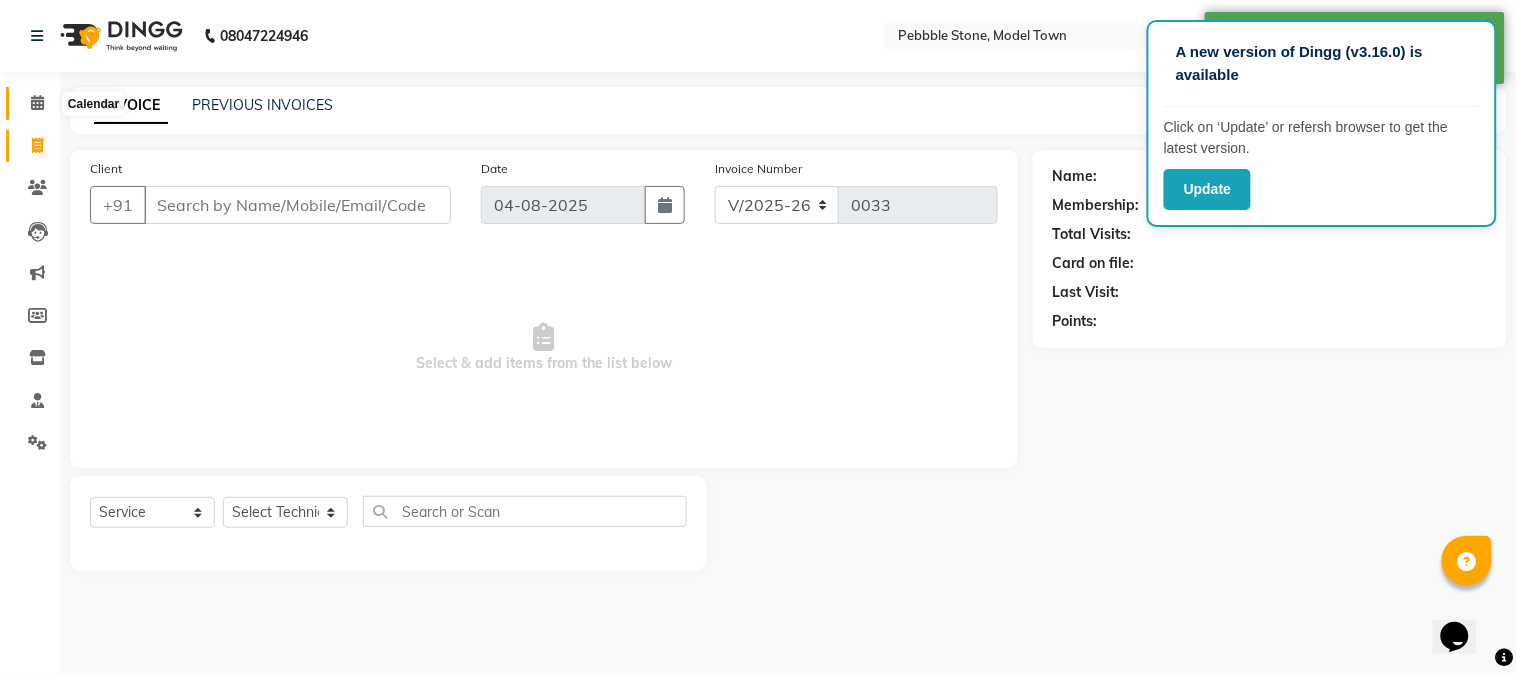 click 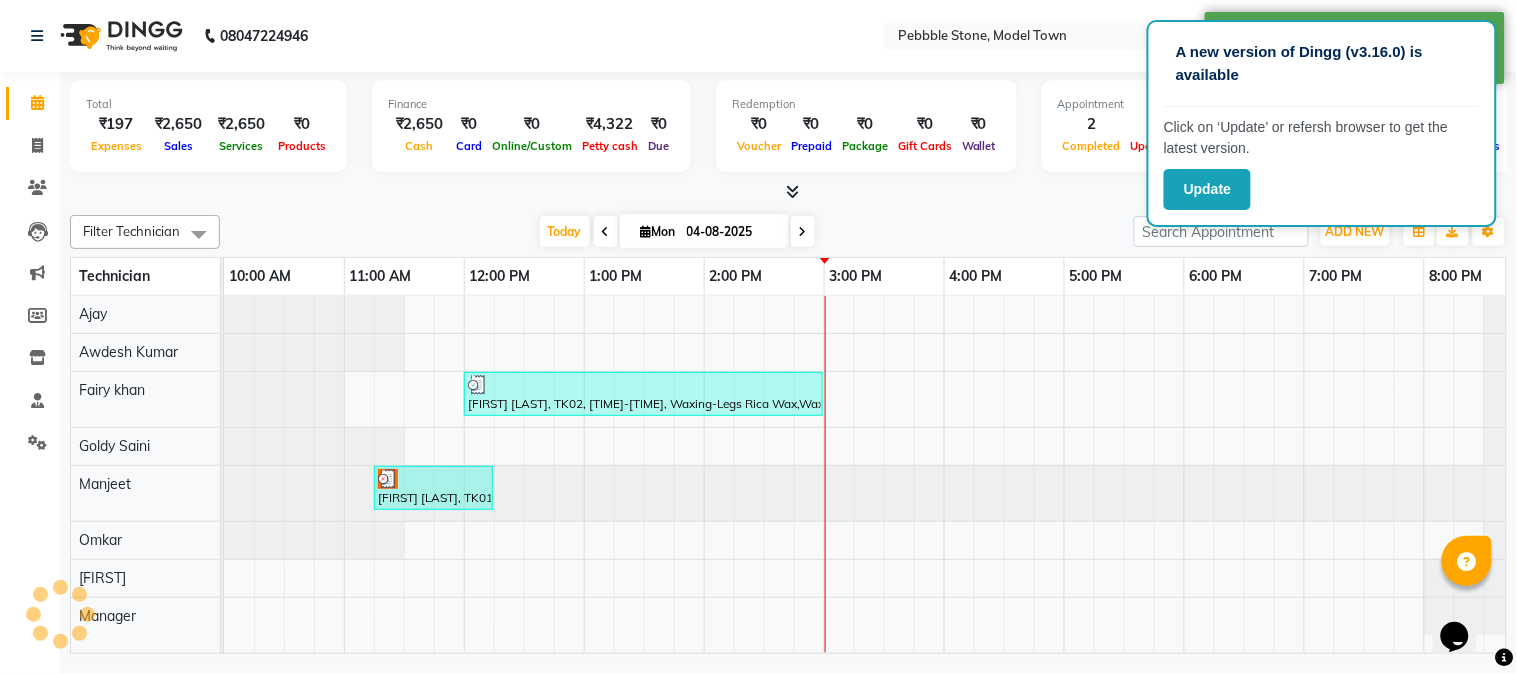 scroll, scrollTop: 0, scrollLeft: 37, axis: horizontal 